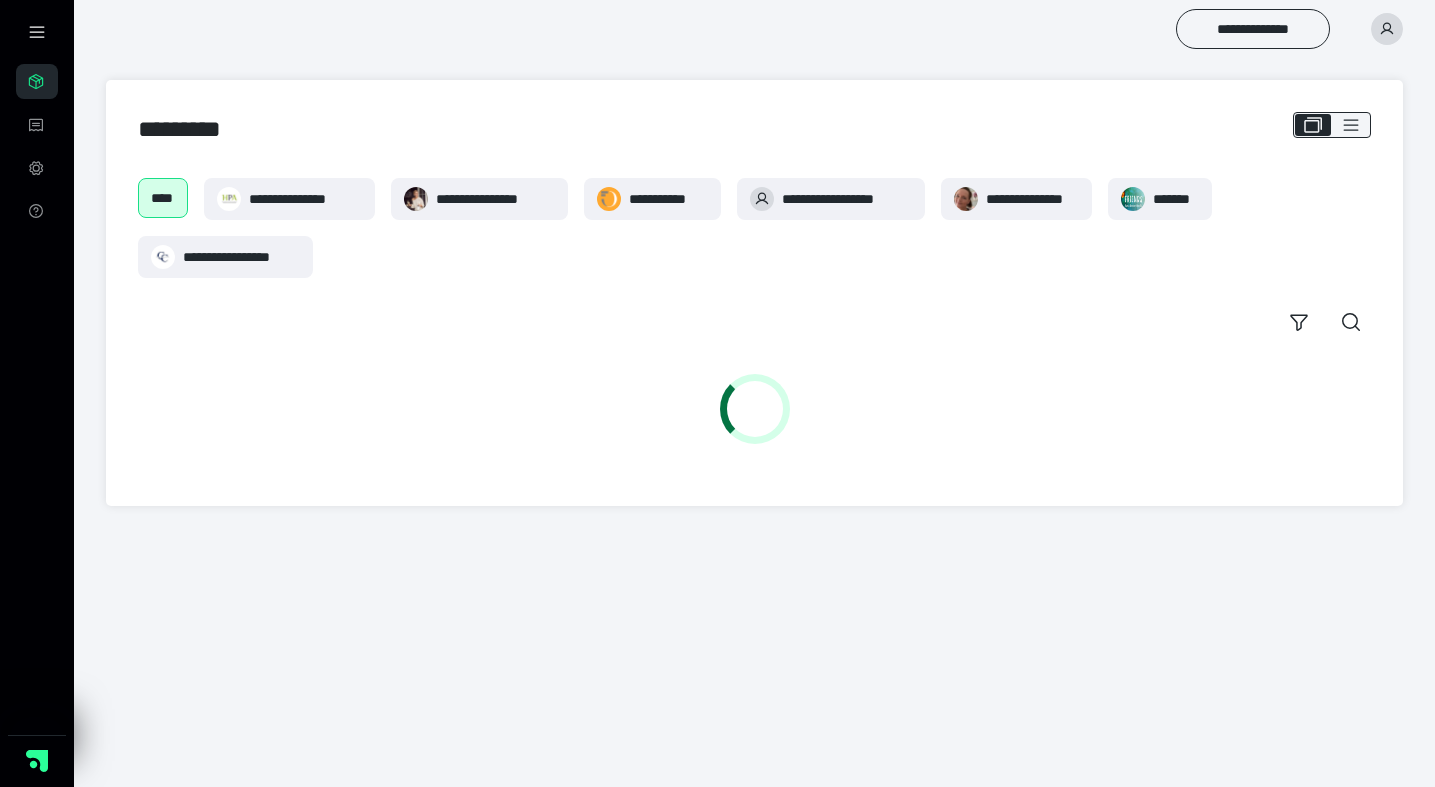 scroll, scrollTop: 0, scrollLeft: 0, axis: both 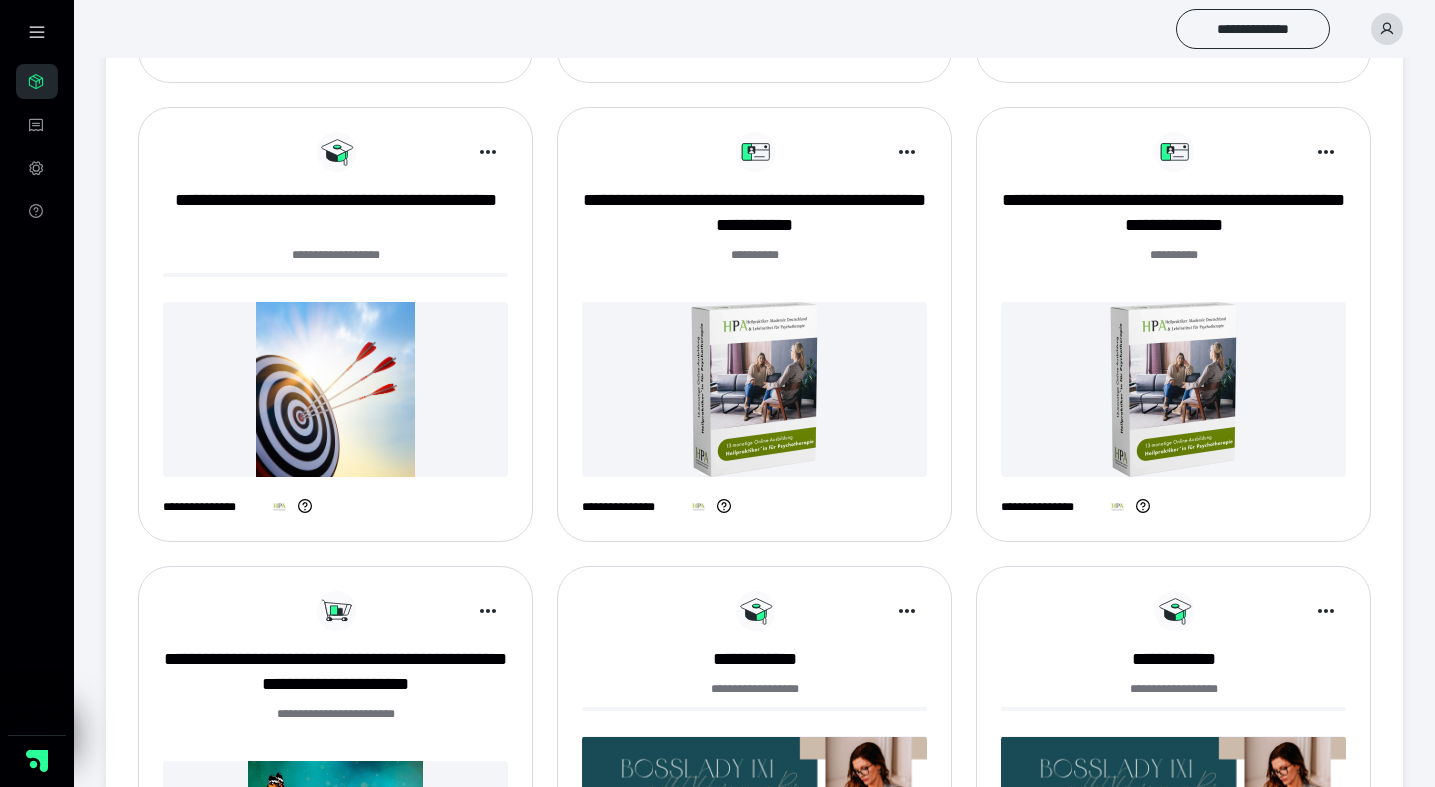 click at bounding box center [1173, 389] 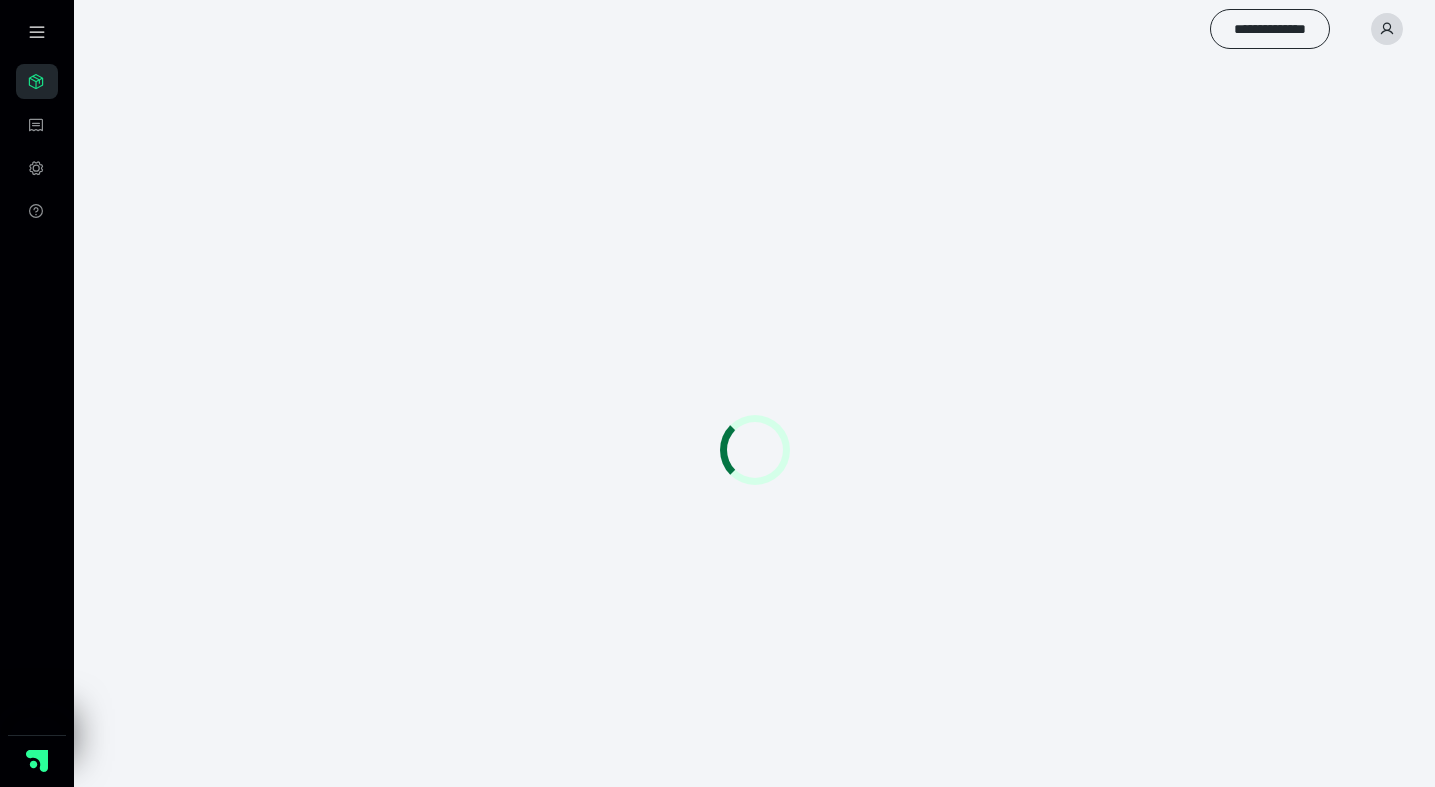 scroll, scrollTop: 0, scrollLeft: 0, axis: both 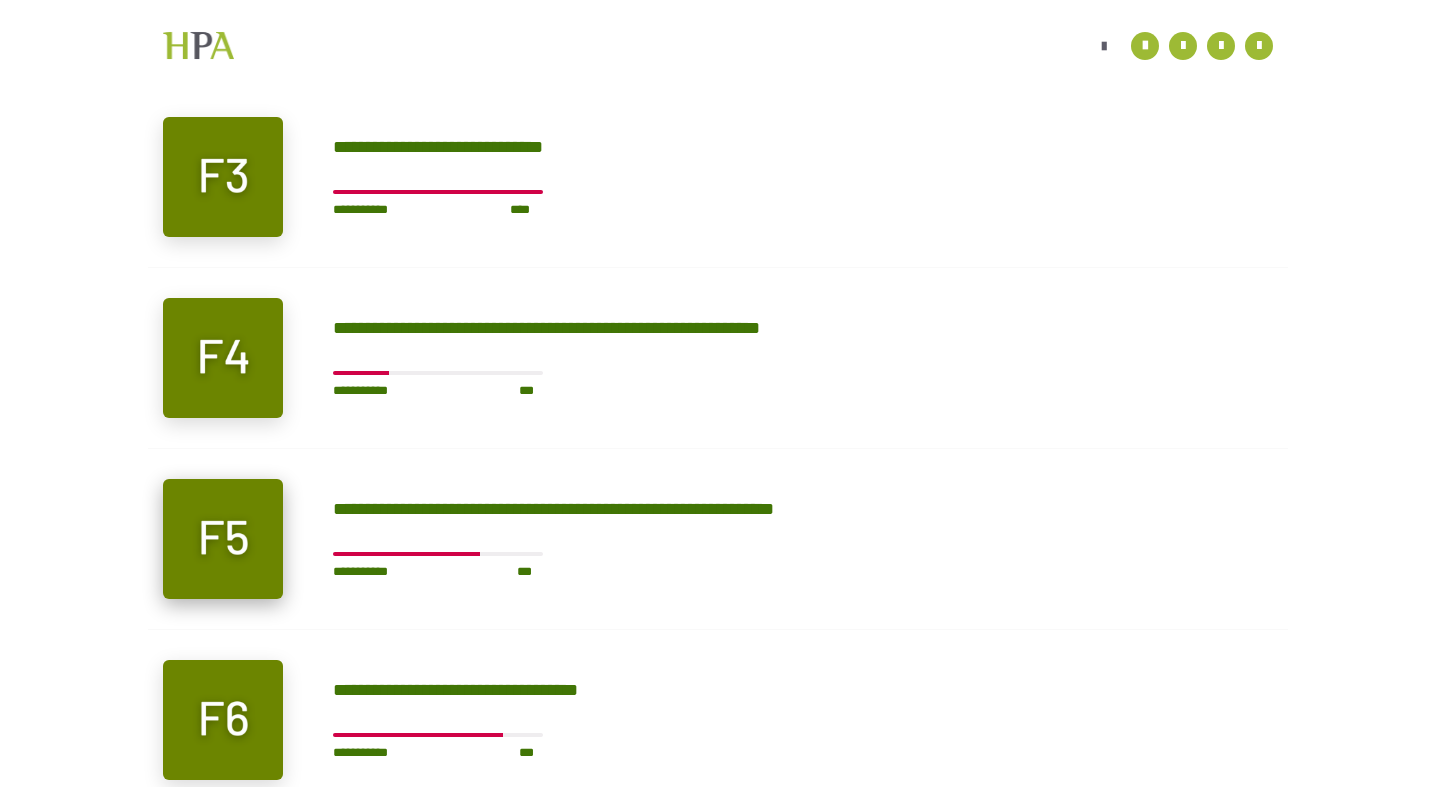 click at bounding box center (223, 539) 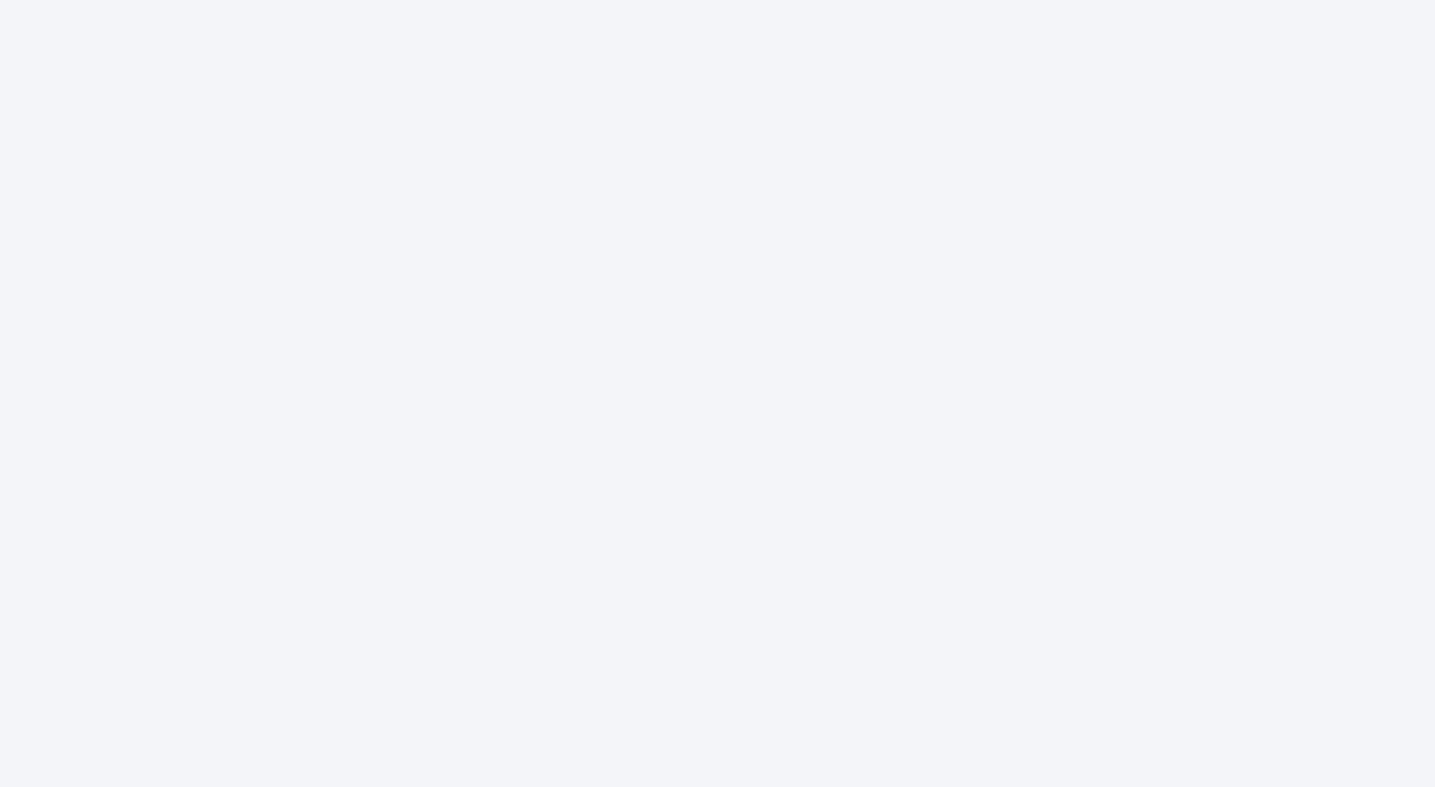 scroll, scrollTop: 0, scrollLeft: 0, axis: both 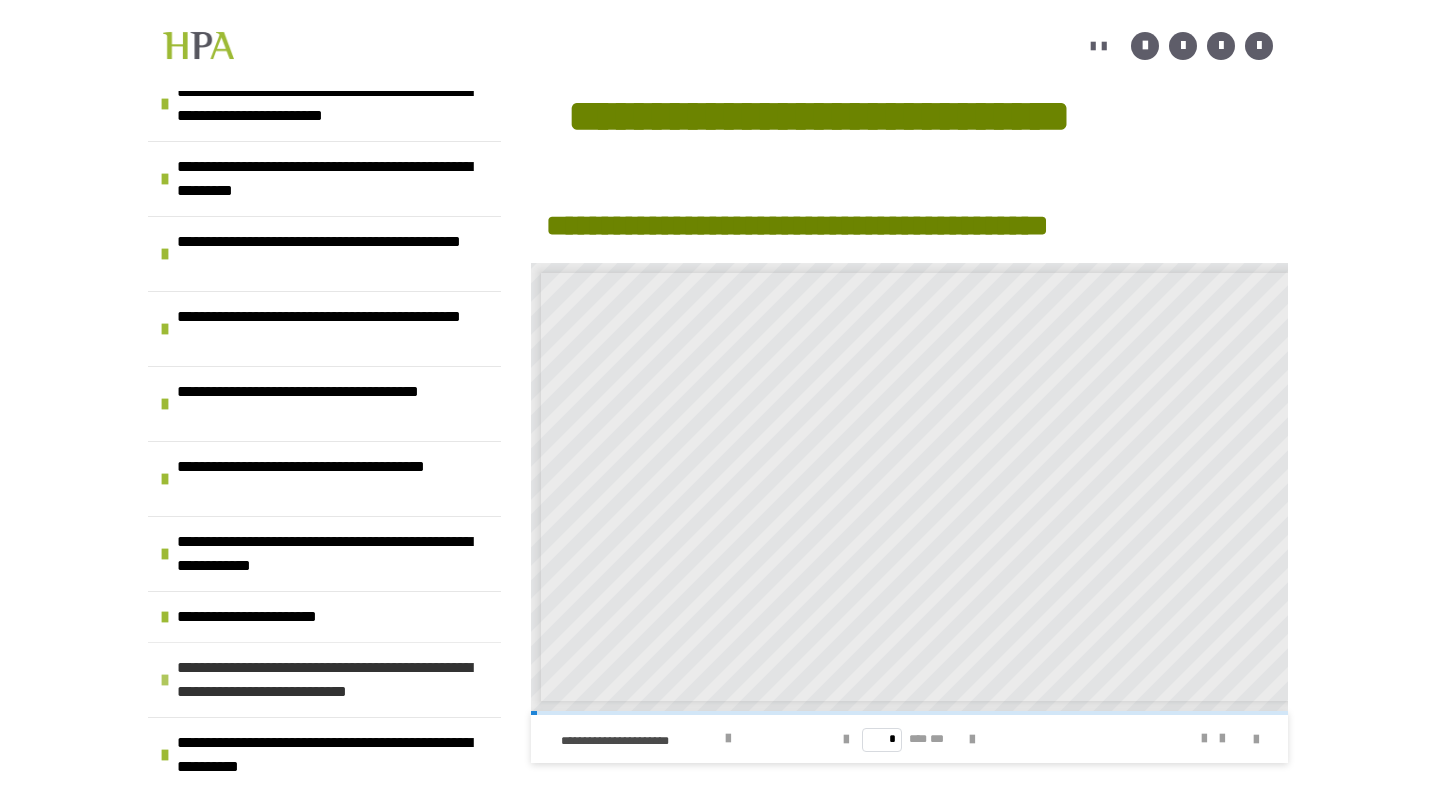 click on "**********" at bounding box center [334, 680] 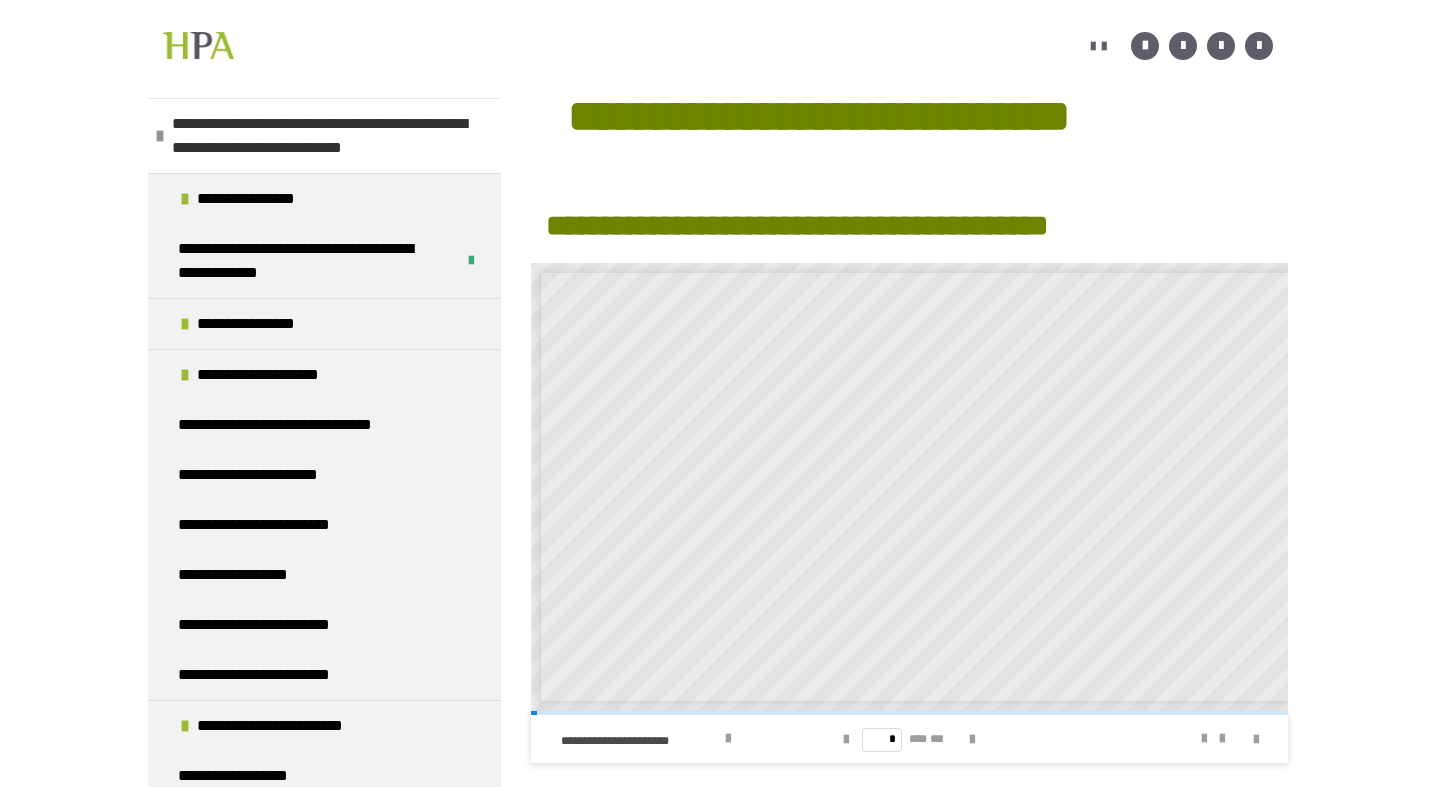 scroll, scrollTop: 1407, scrollLeft: 0, axis: vertical 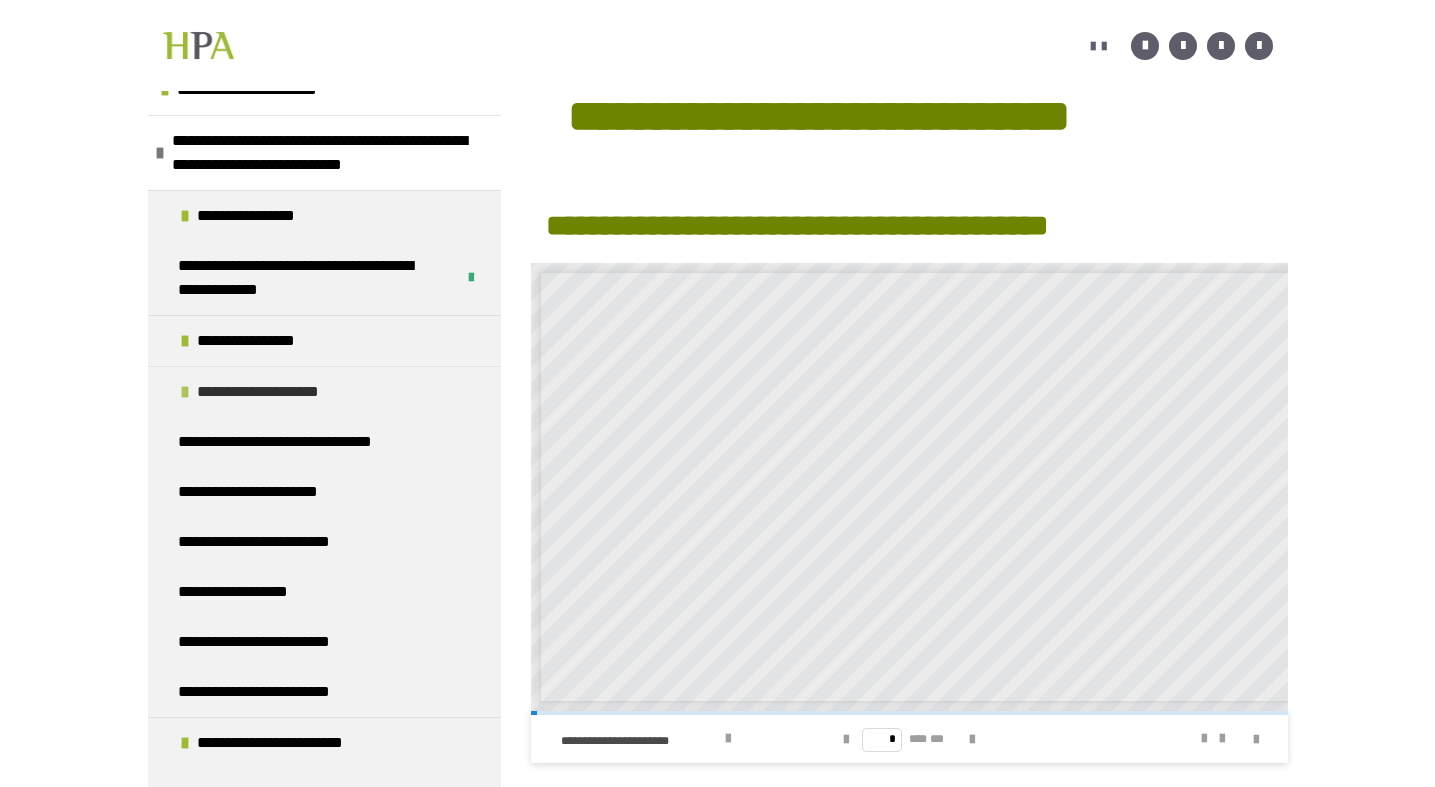 click on "**********" at bounding box center (283, 392) 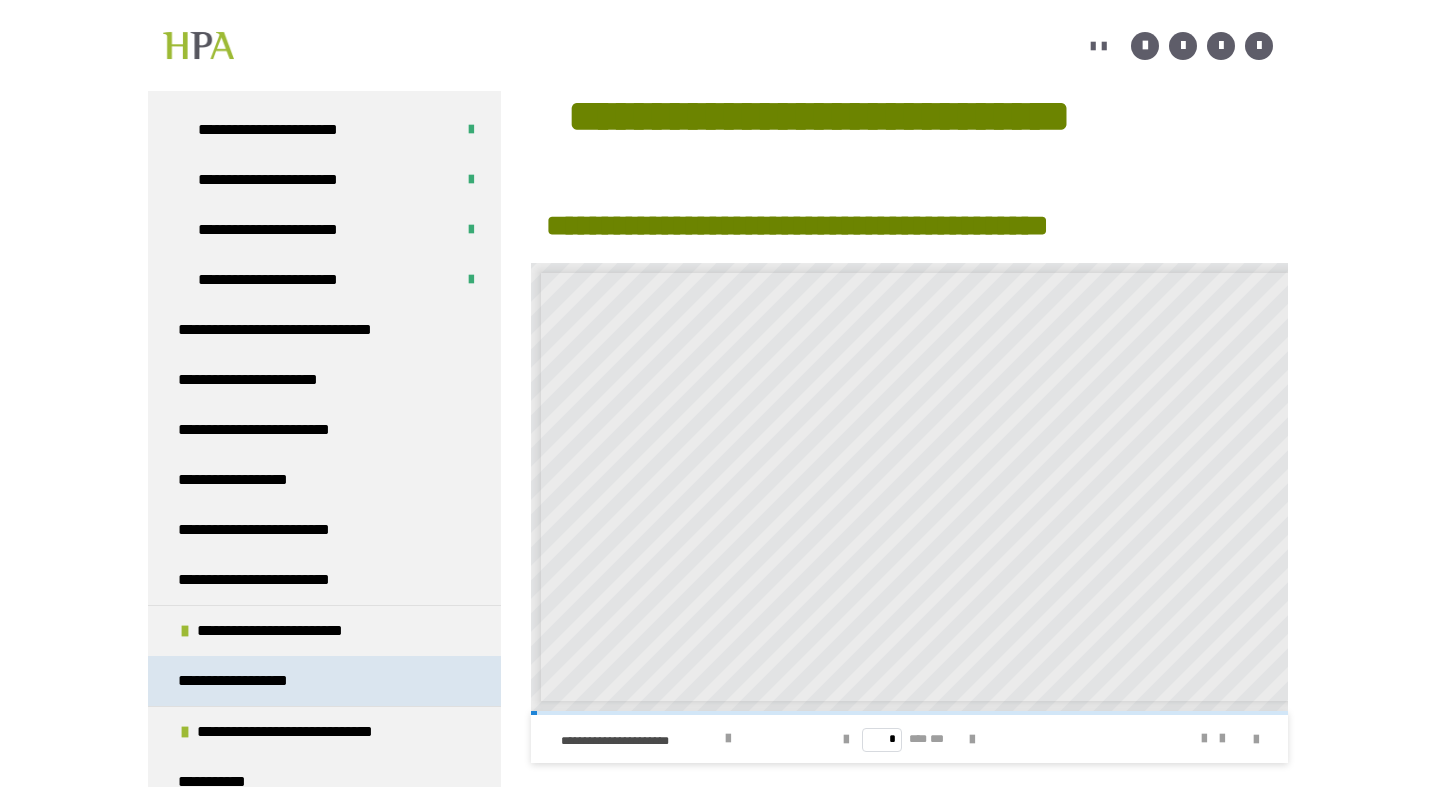 scroll, scrollTop: 1855, scrollLeft: 0, axis: vertical 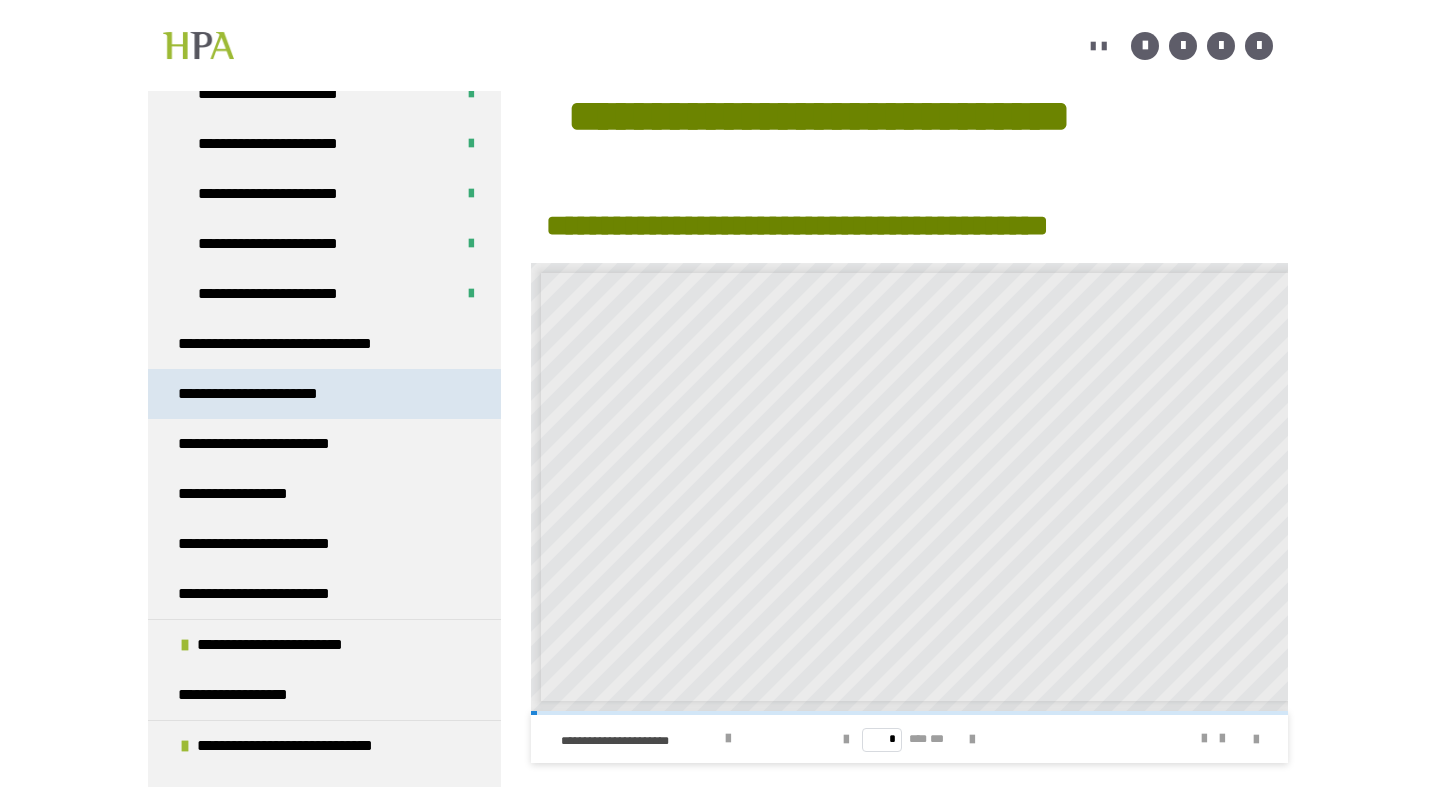 click on "**********" at bounding box center [273, 394] 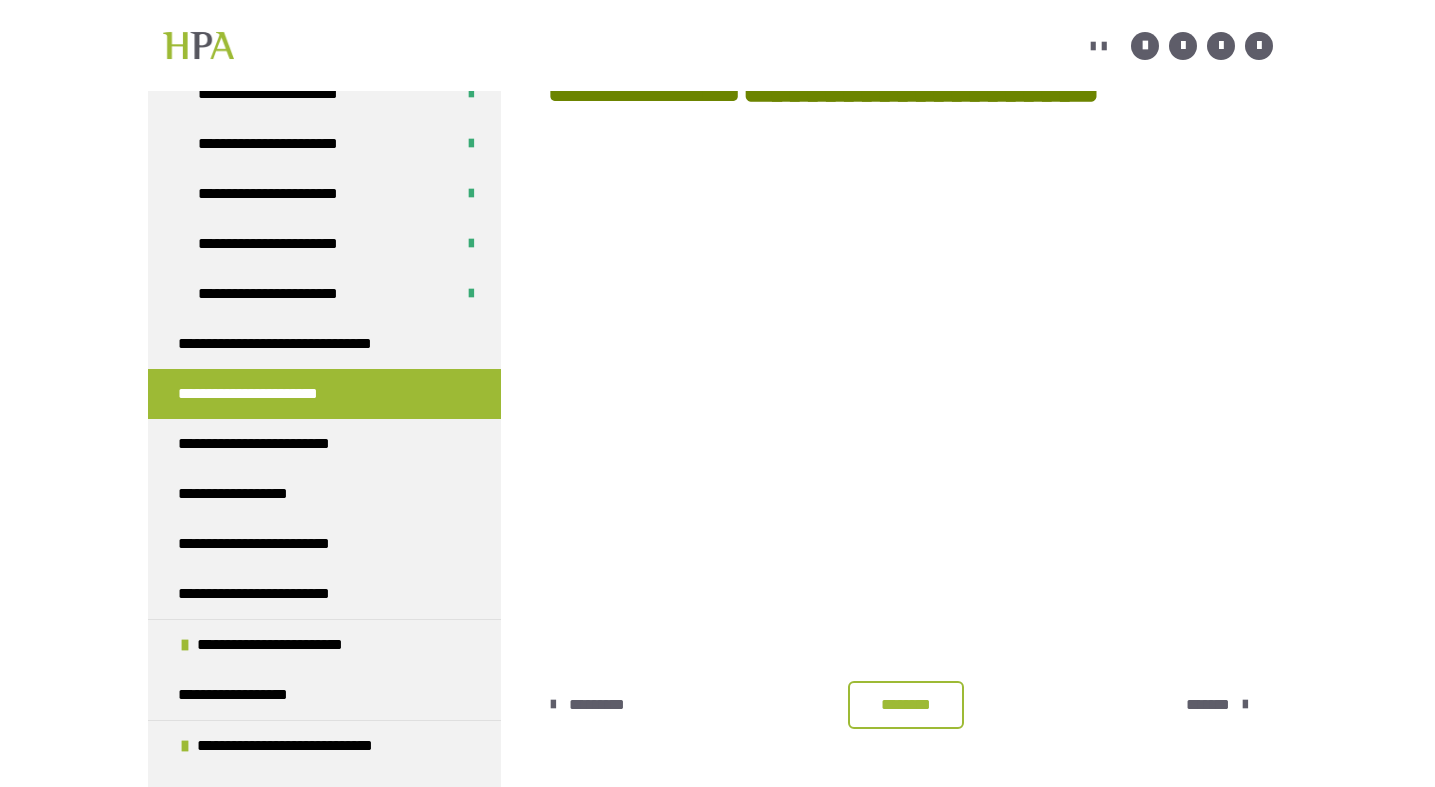 click on "********" at bounding box center (906, 705) 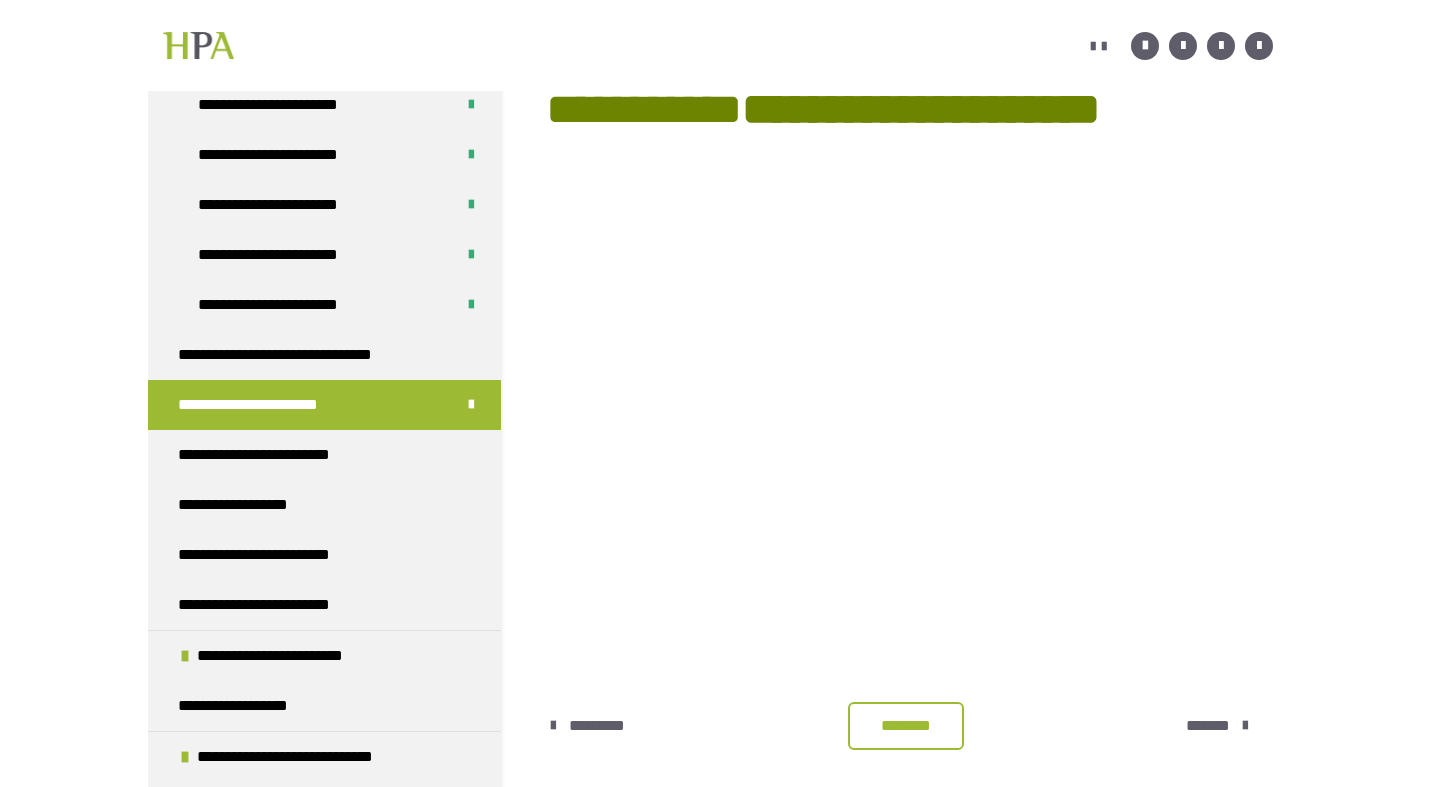 scroll, scrollTop: 312, scrollLeft: 0, axis: vertical 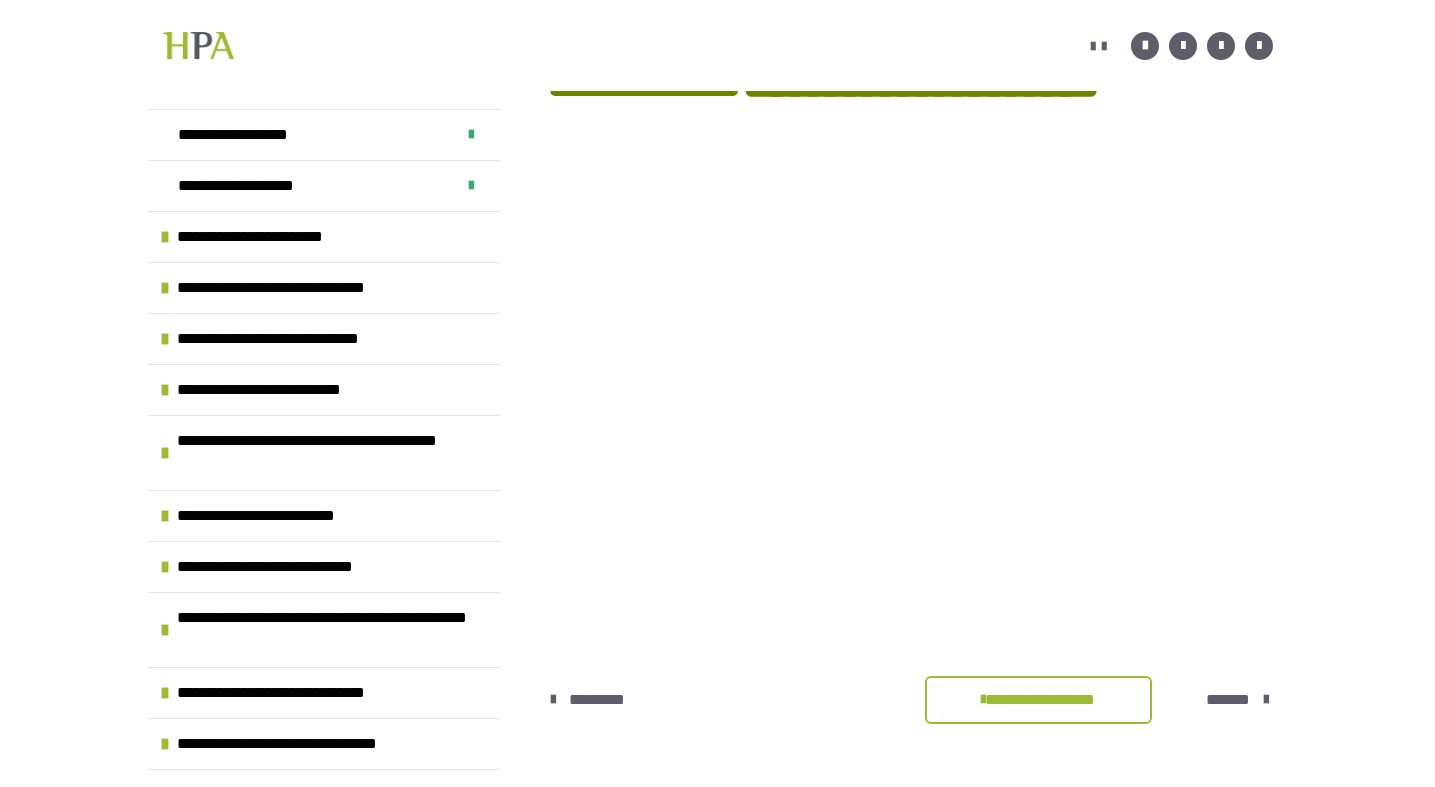 click on "*******" at bounding box center (1228, 700) 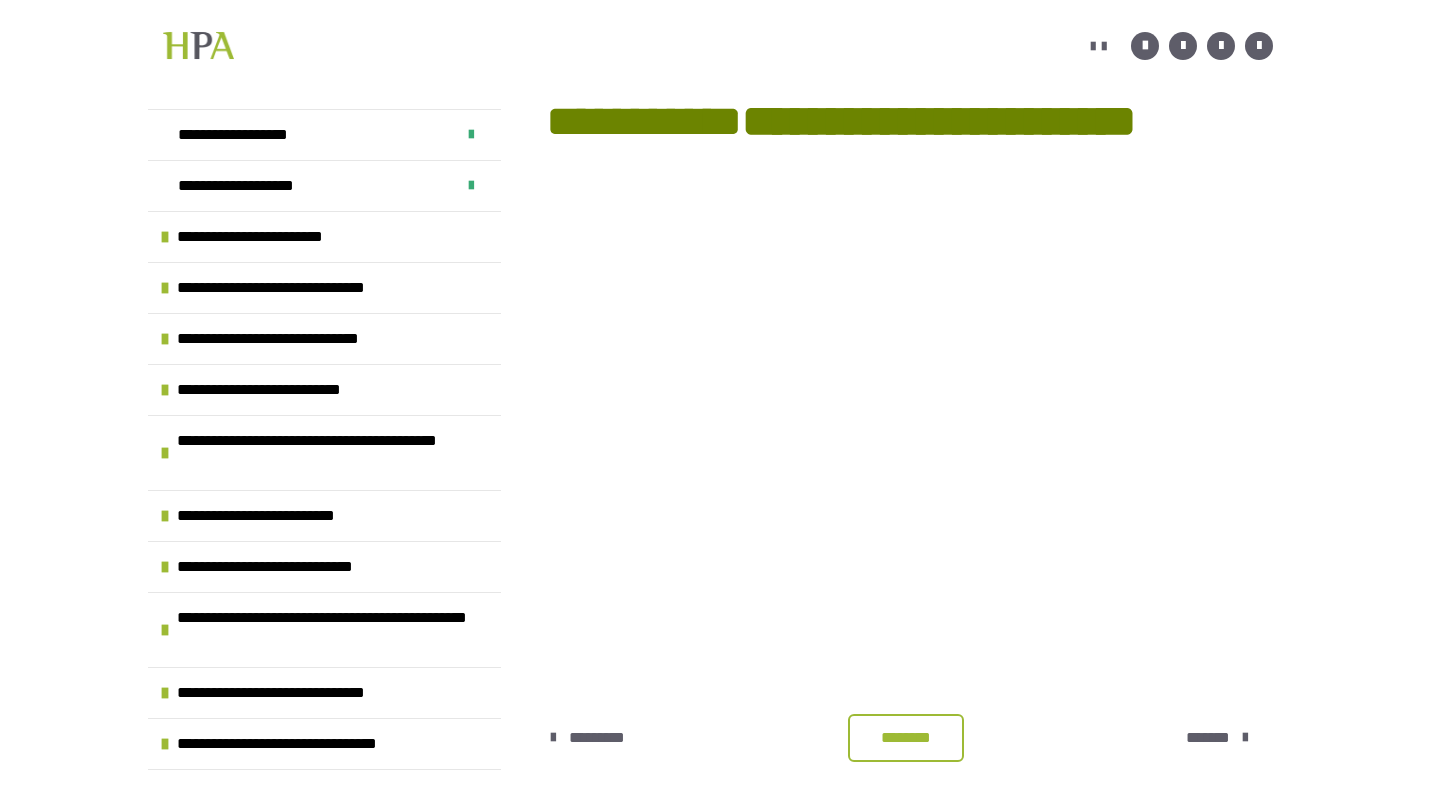 scroll, scrollTop: 362, scrollLeft: 0, axis: vertical 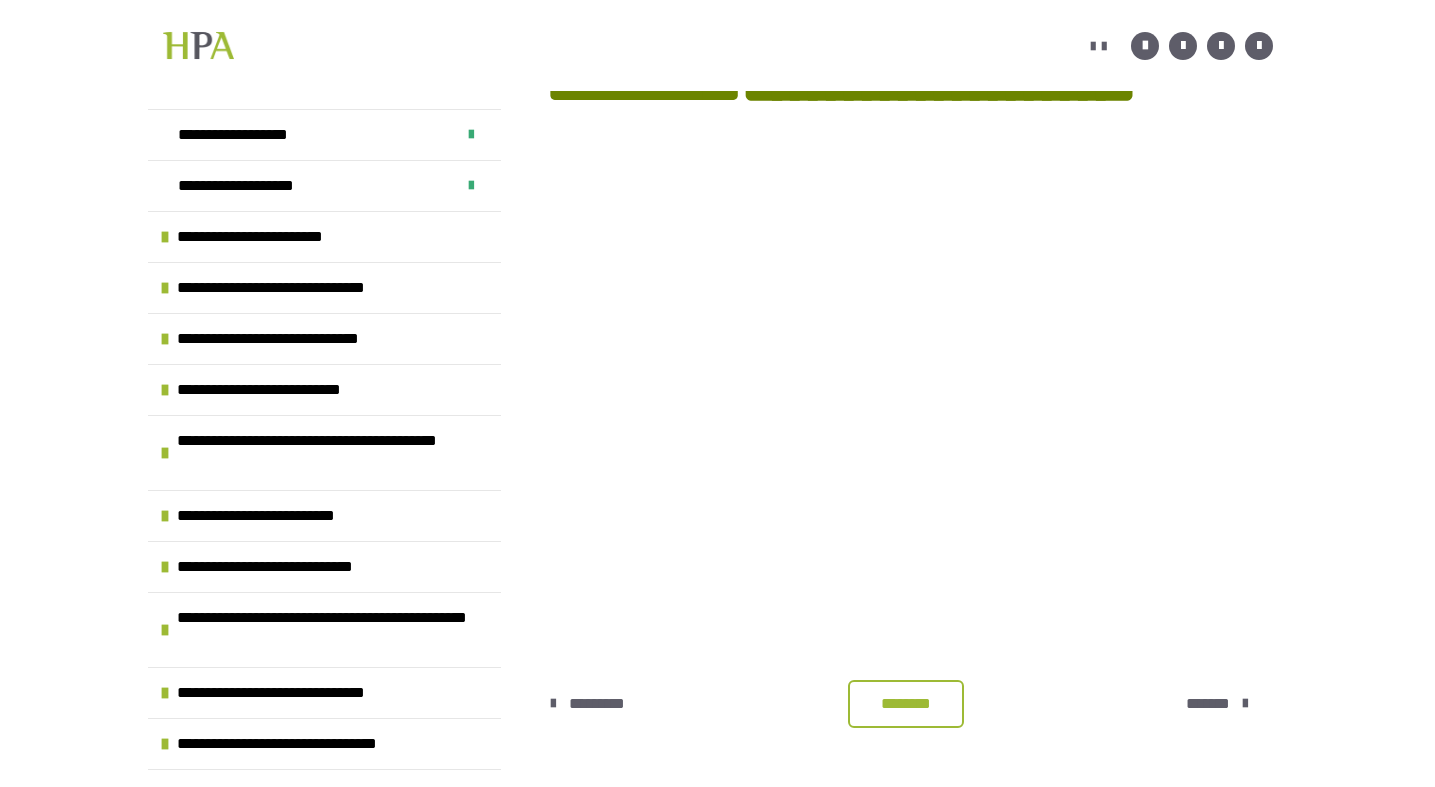 click on "********" at bounding box center (906, 704) 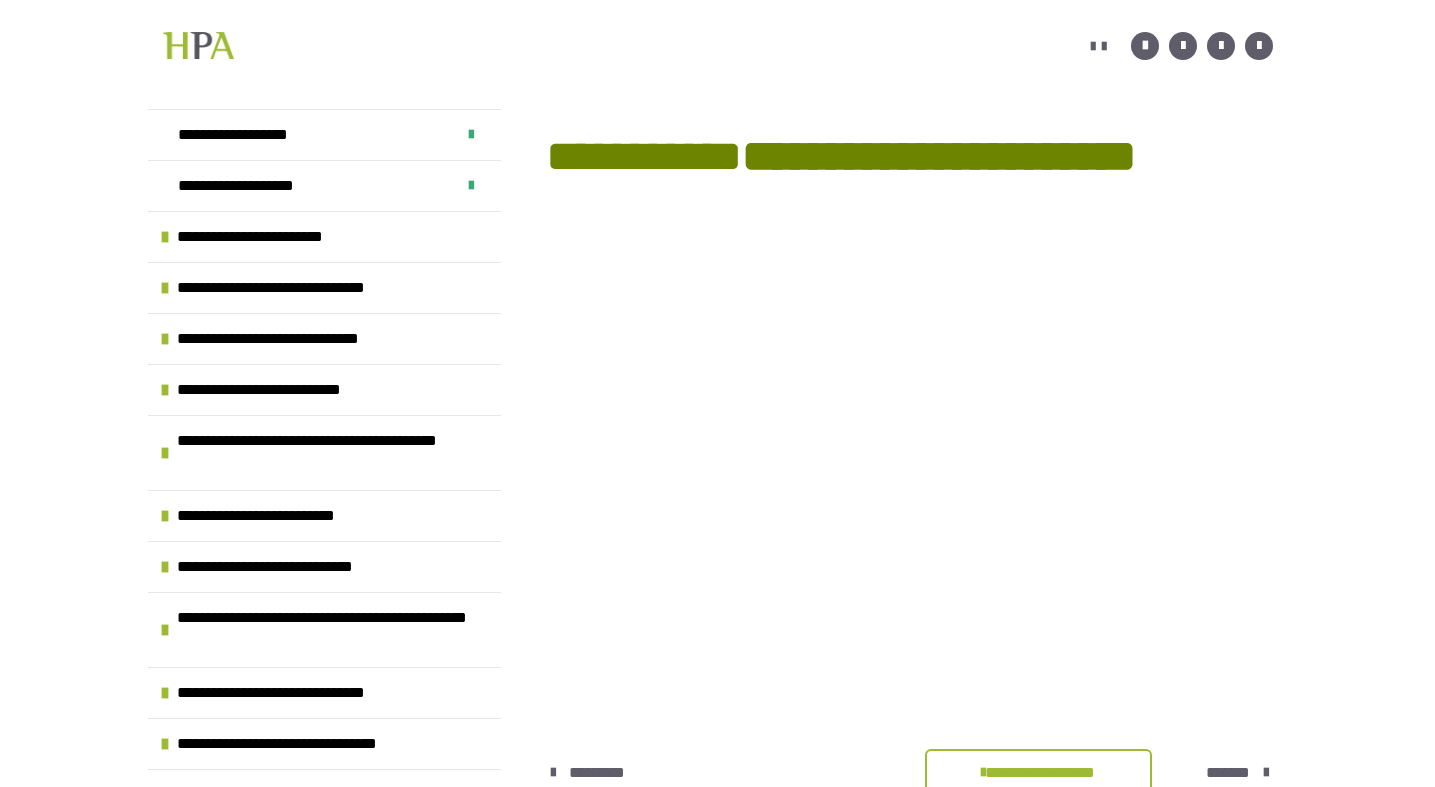 scroll, scrollTop: 400, scrollLeft: 0, axis: vertical 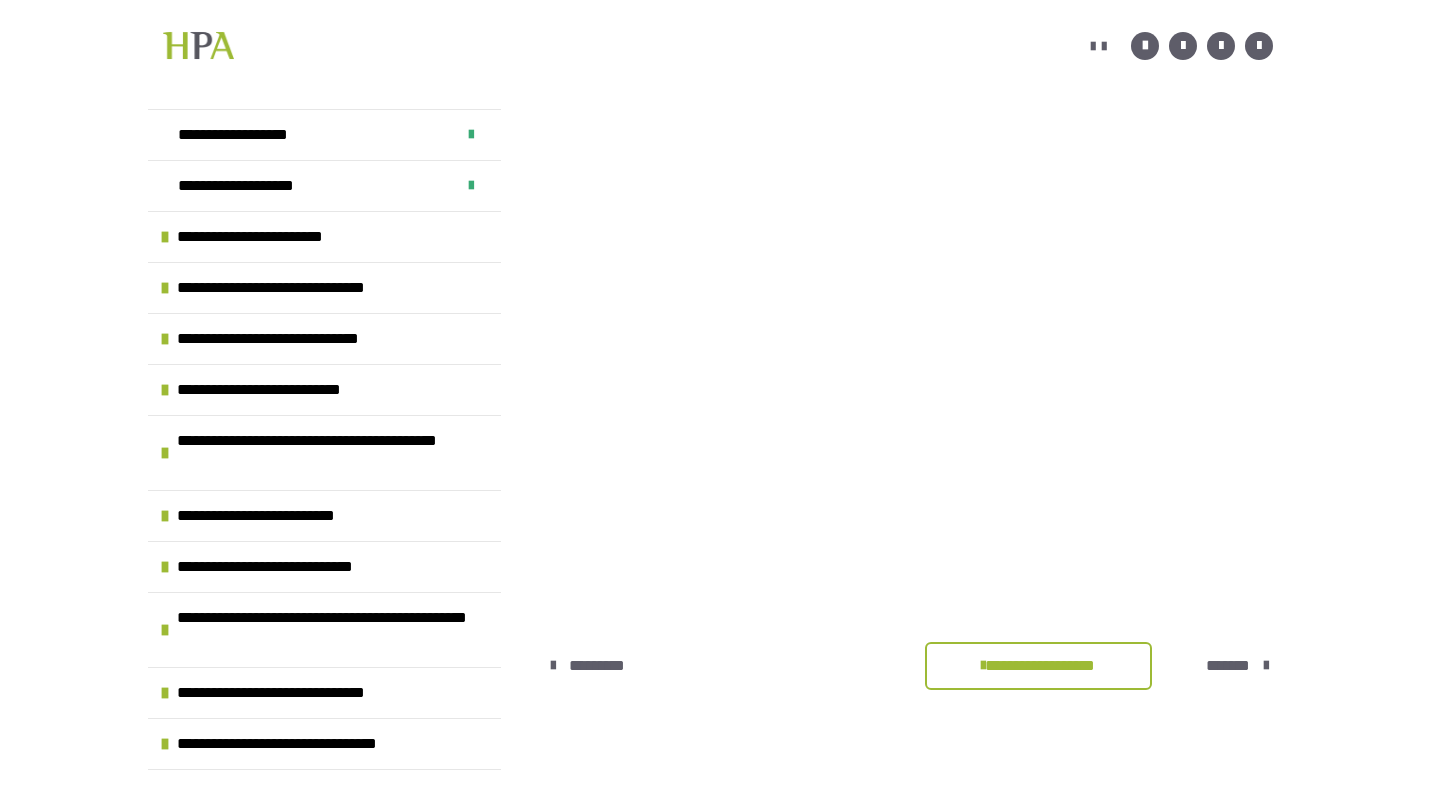 click on "*******" at bounding box center (1228, 666) 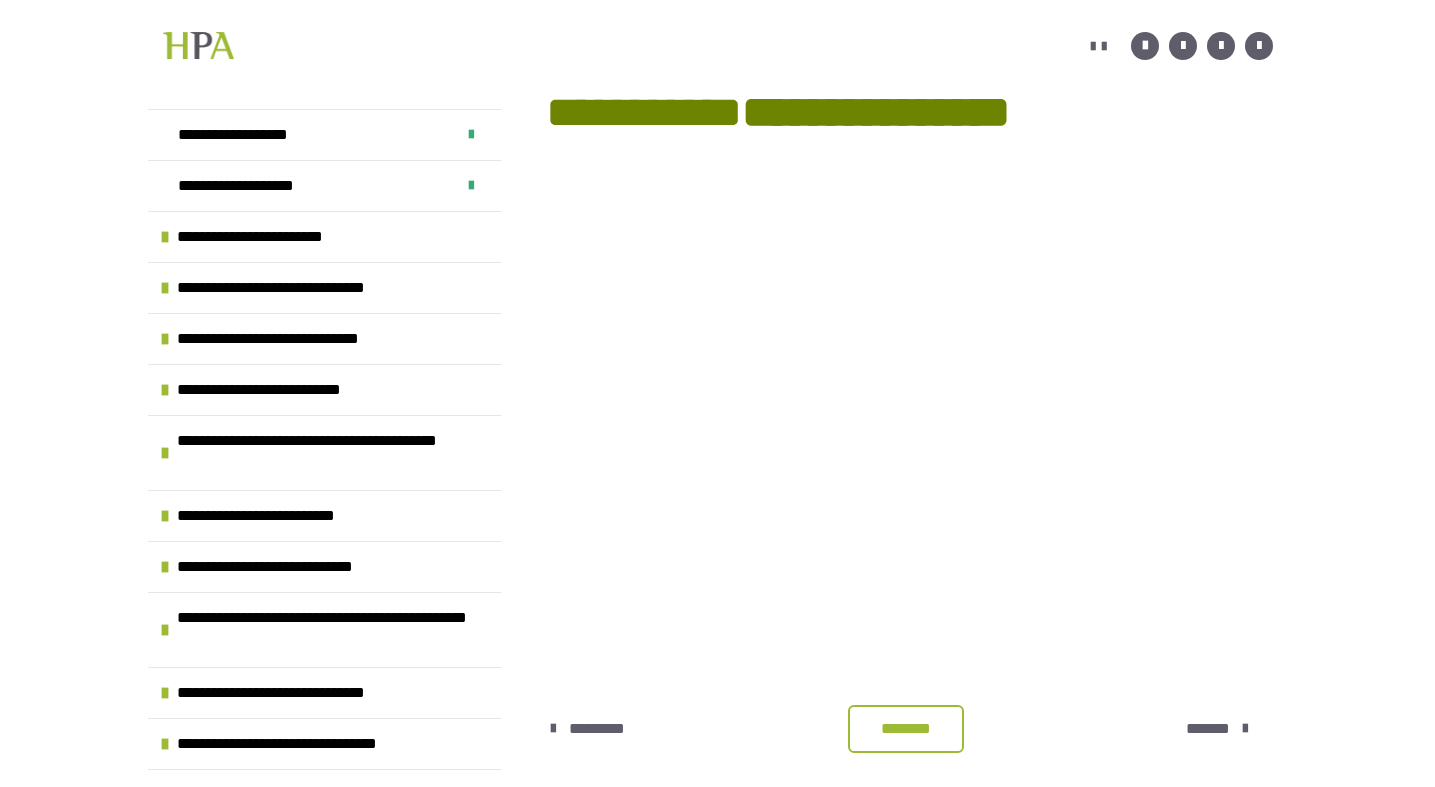 scroll, scrollTop: 417, scrollLeft: 0, axis: vertical 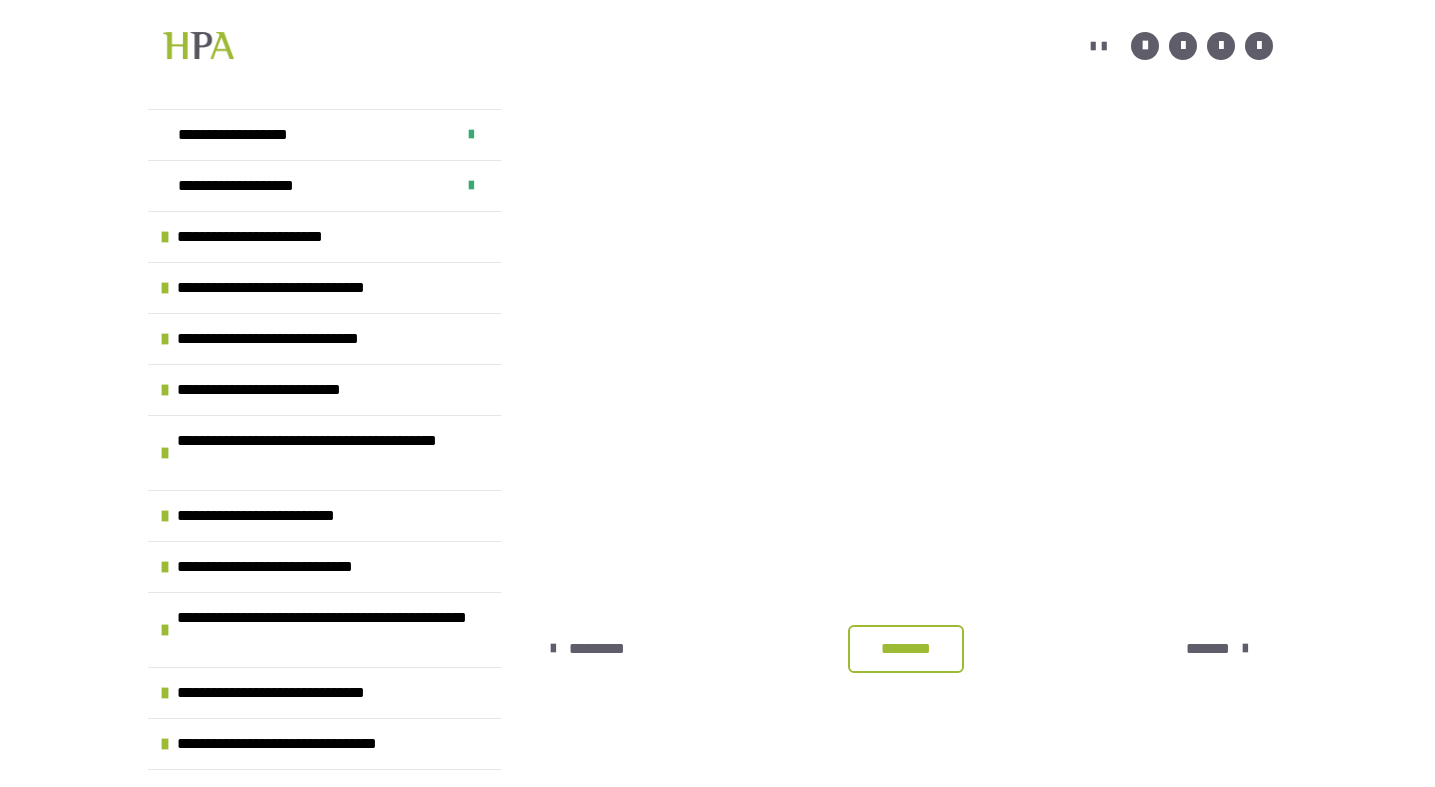 click on "*******" at bounding box center [1208, 649] 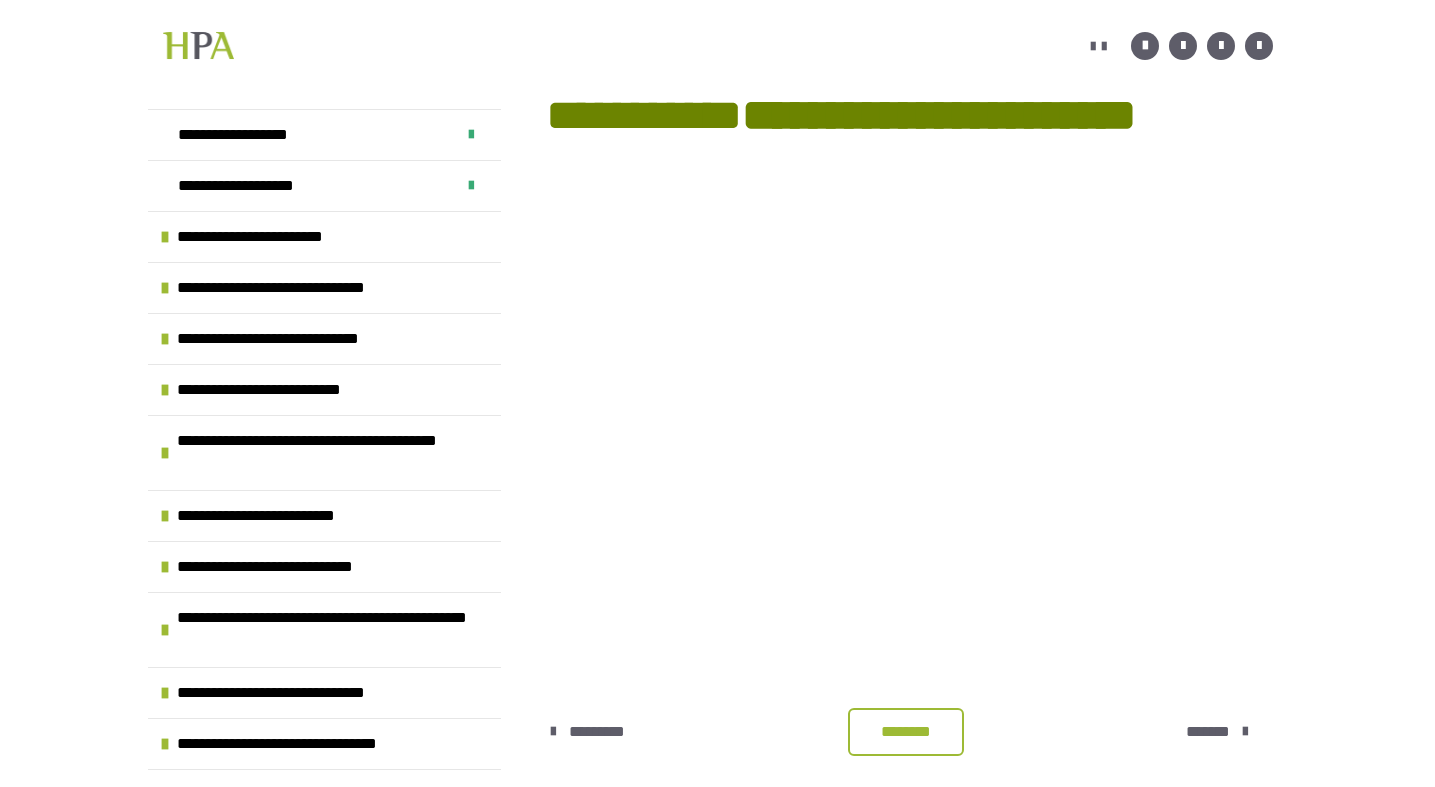 scroll, scrollTop: 365, scrollLeft: 0, axis: vertical 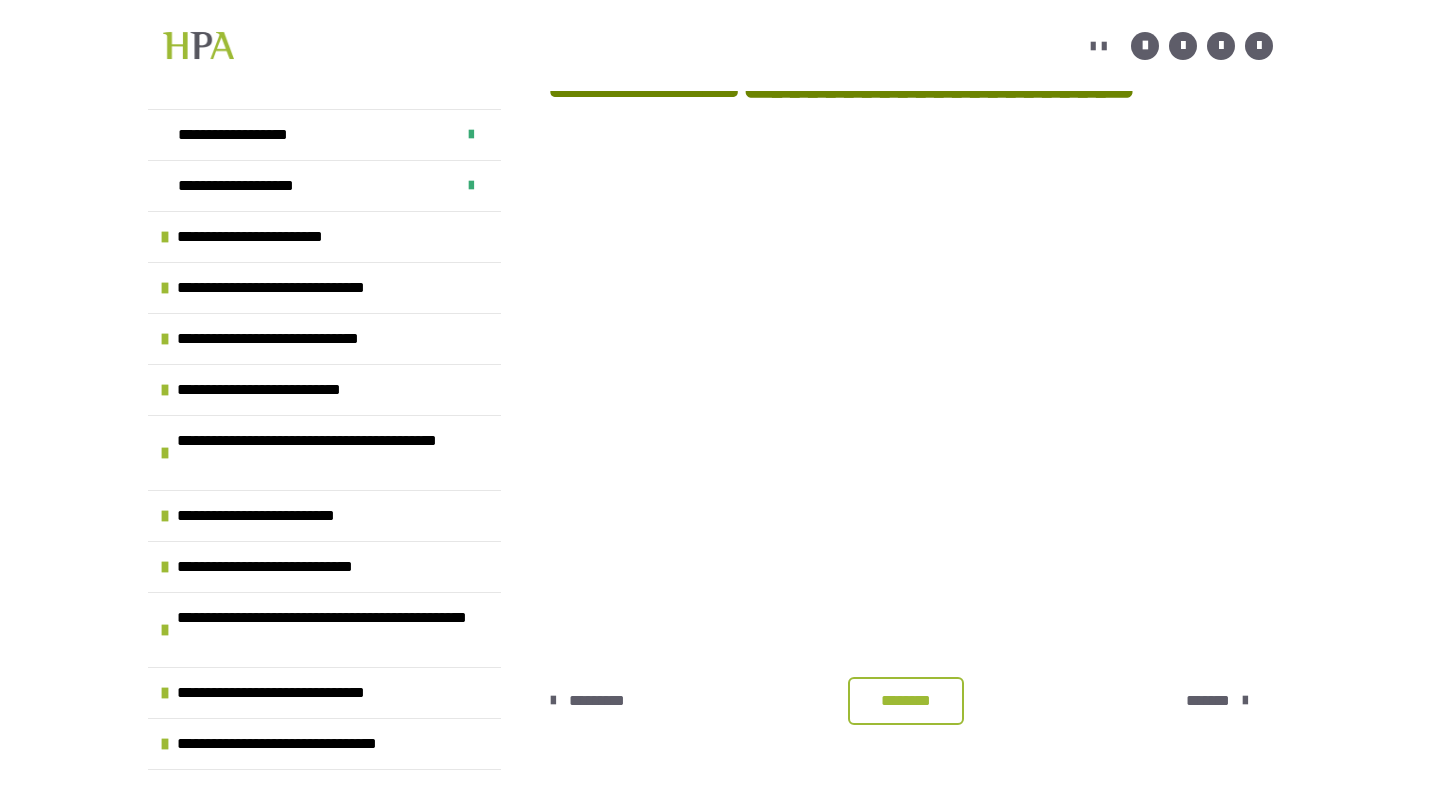 click on "********" at bounding box center [906, 701] 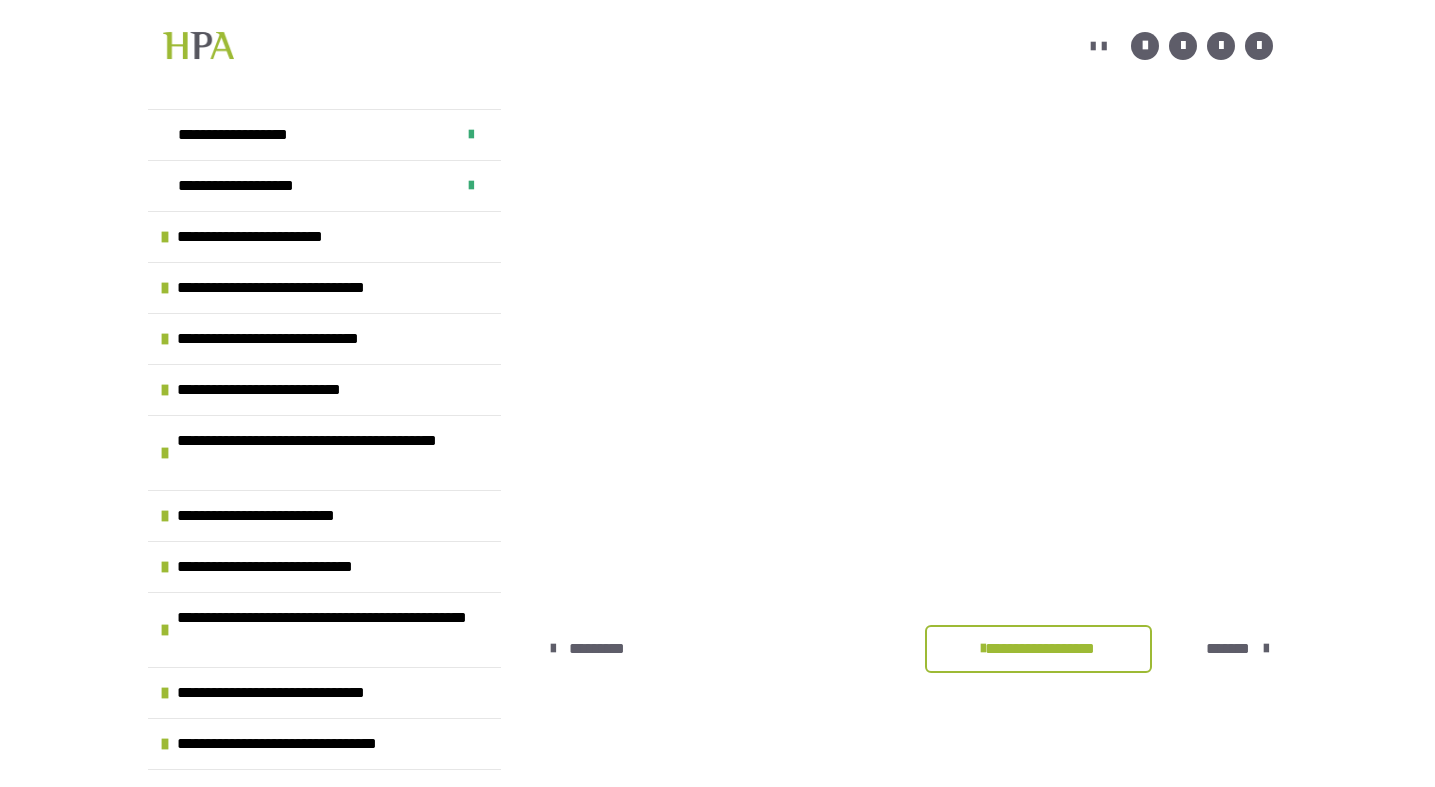 scroll, scrollTop: 427, scrollLeft: 0, axis: vertical 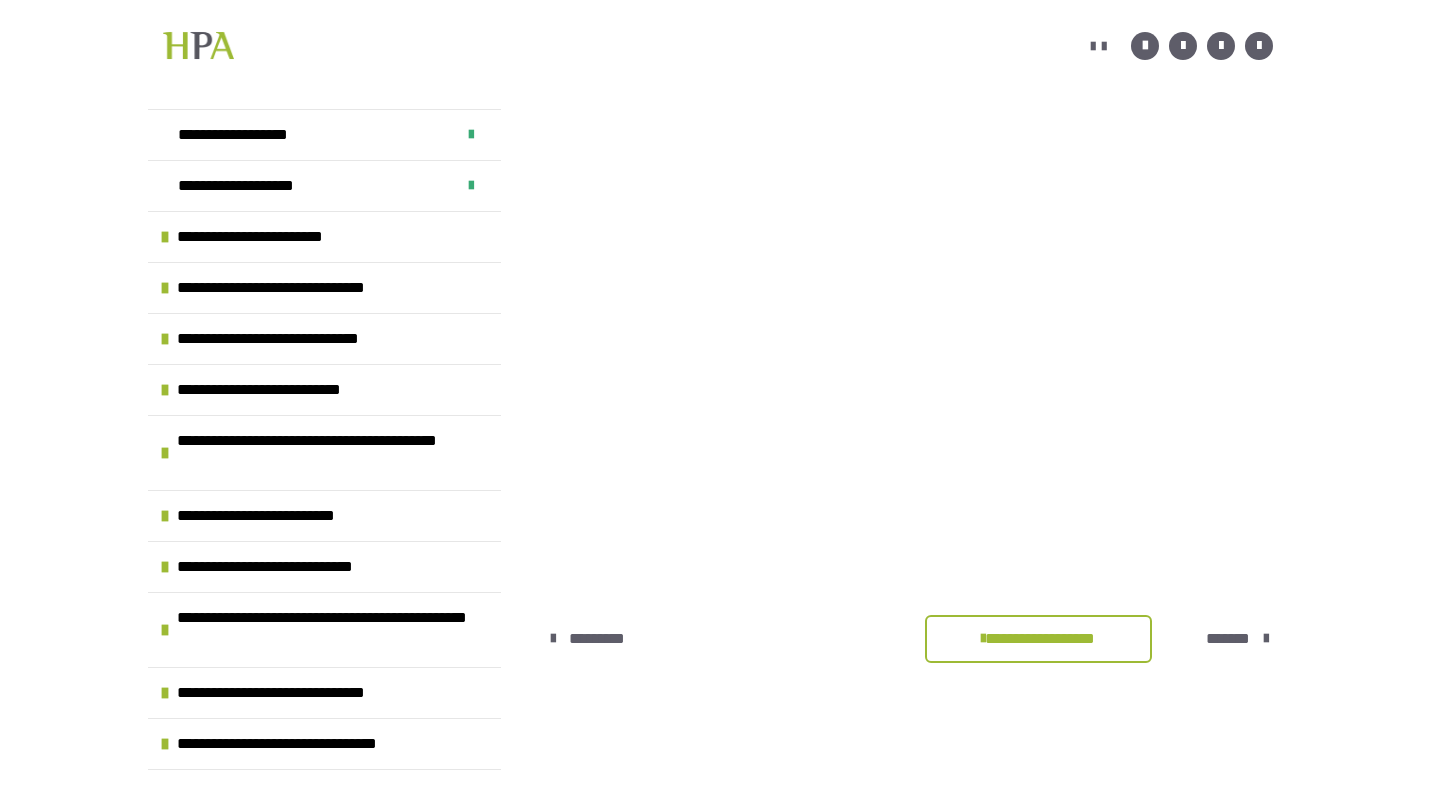 click on "*******" at bounding box center [1228, 639] 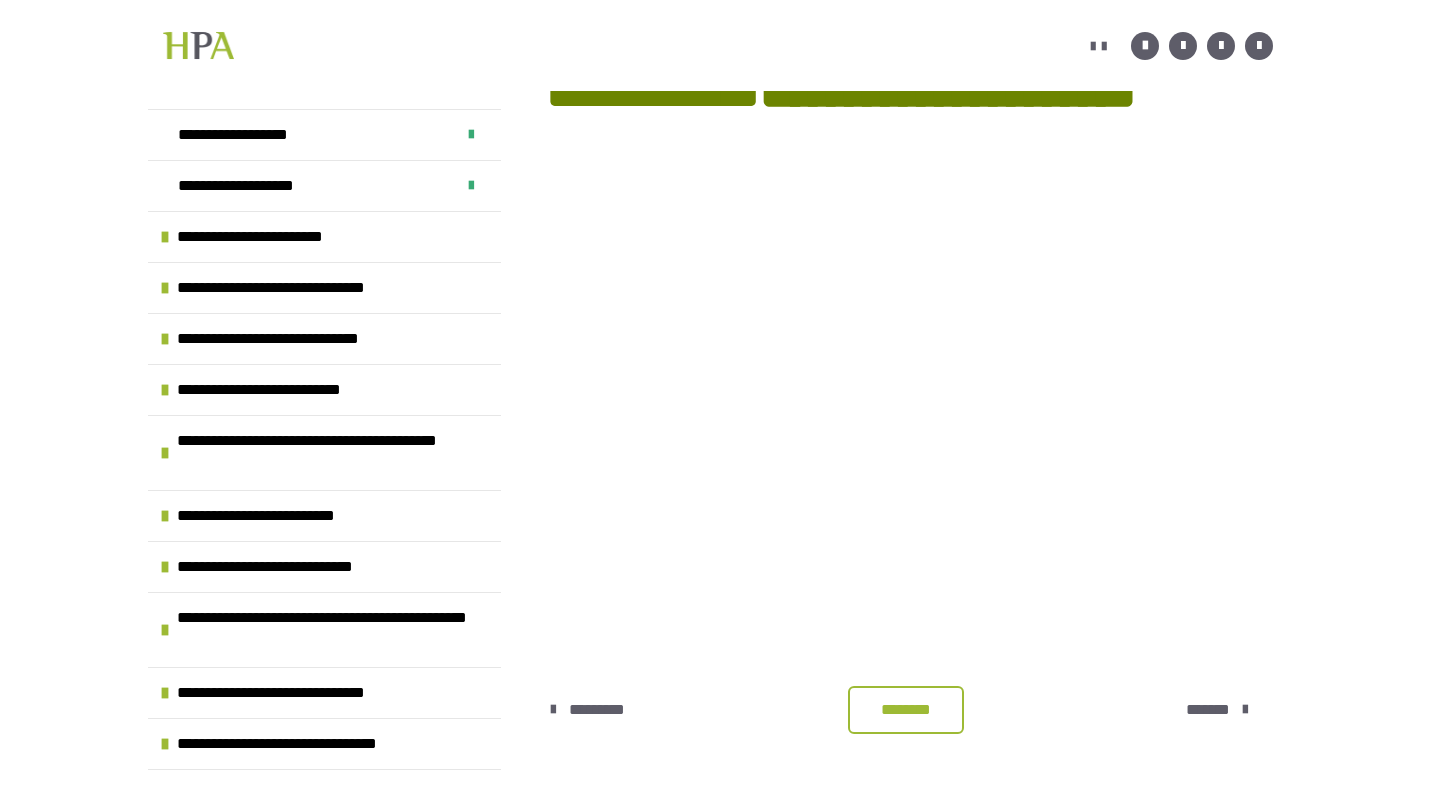 scroll, scrollTop: 402, scrollLeft: 0, axis: vertical 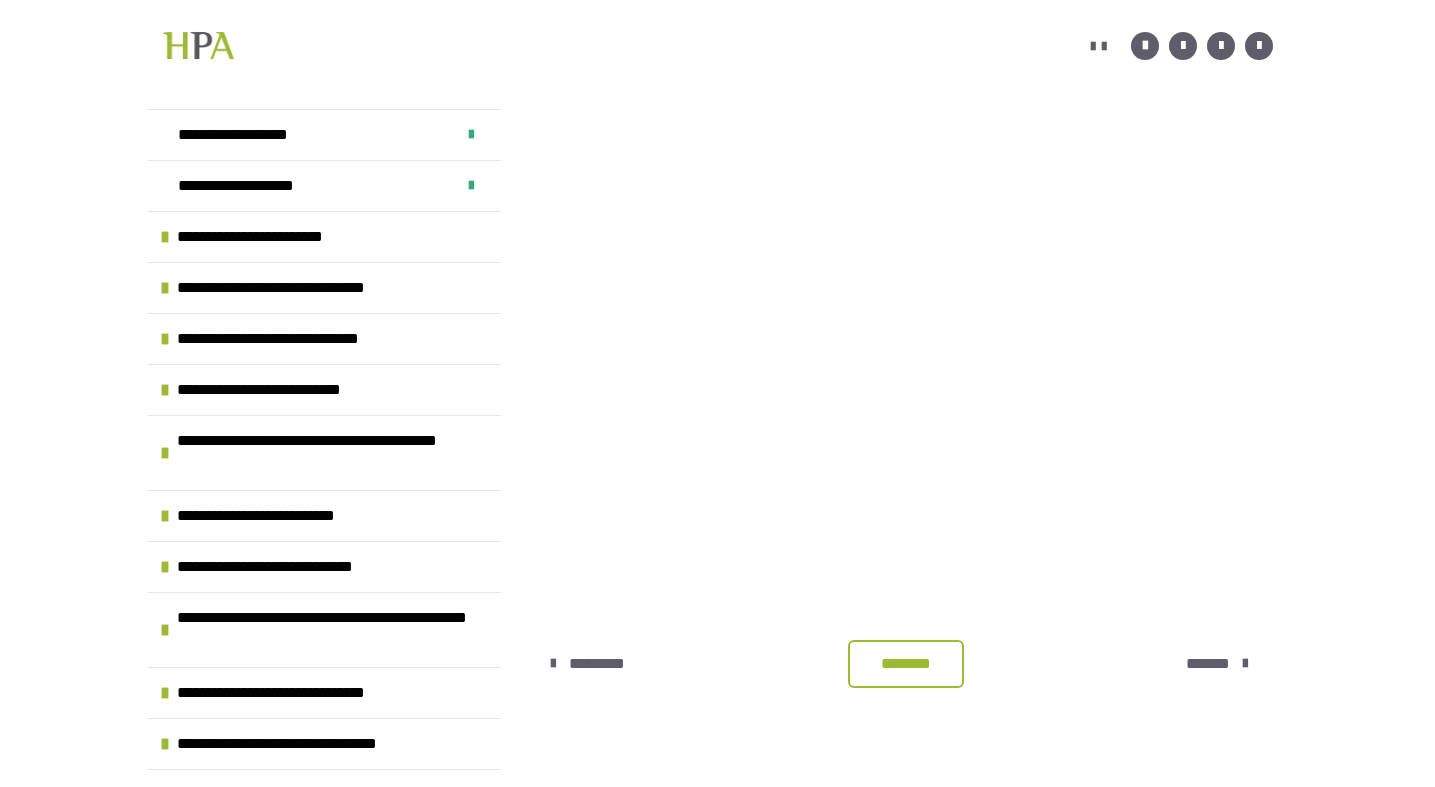 click on "********" at bounding box center (906, 664) 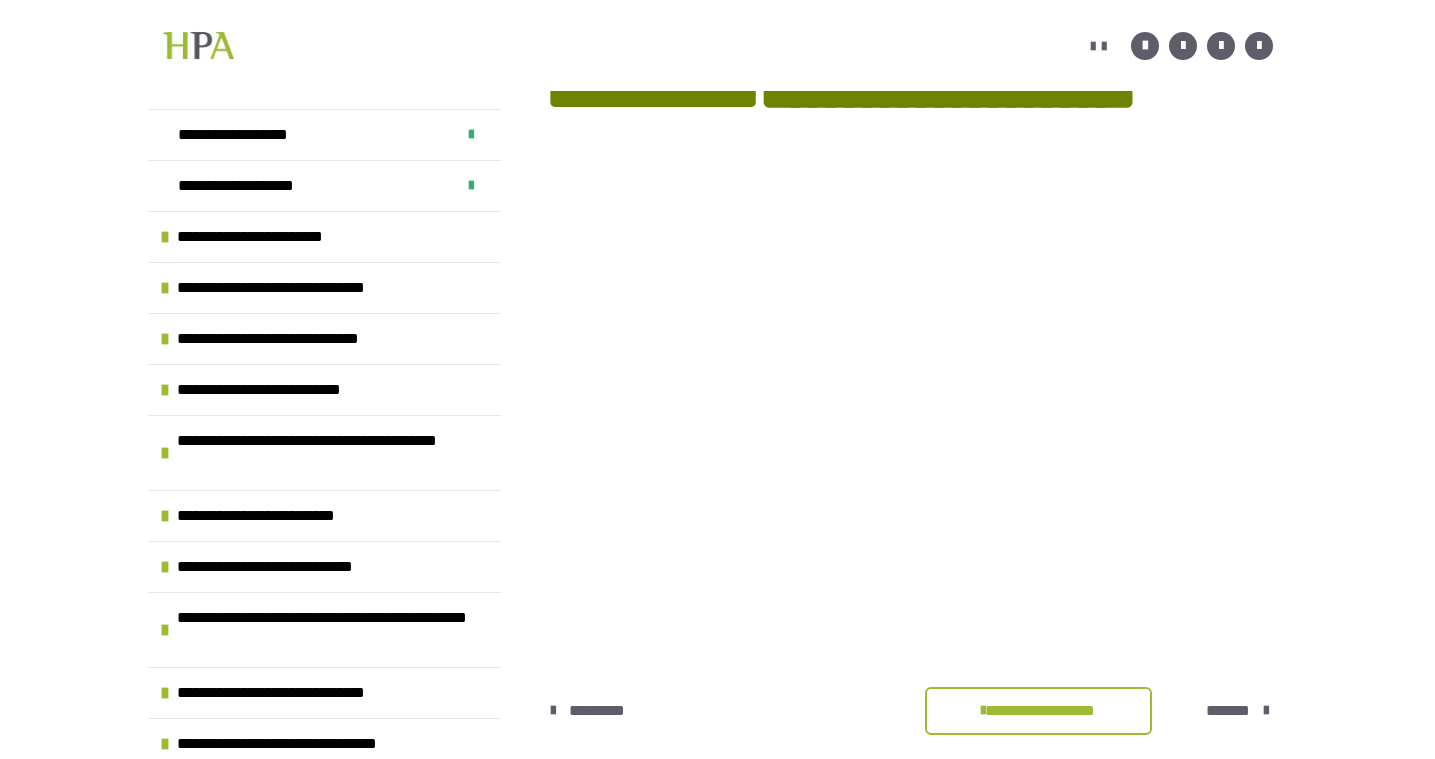 scroll, scrollTop: 362, scrollLeft: 0, axis: vertical 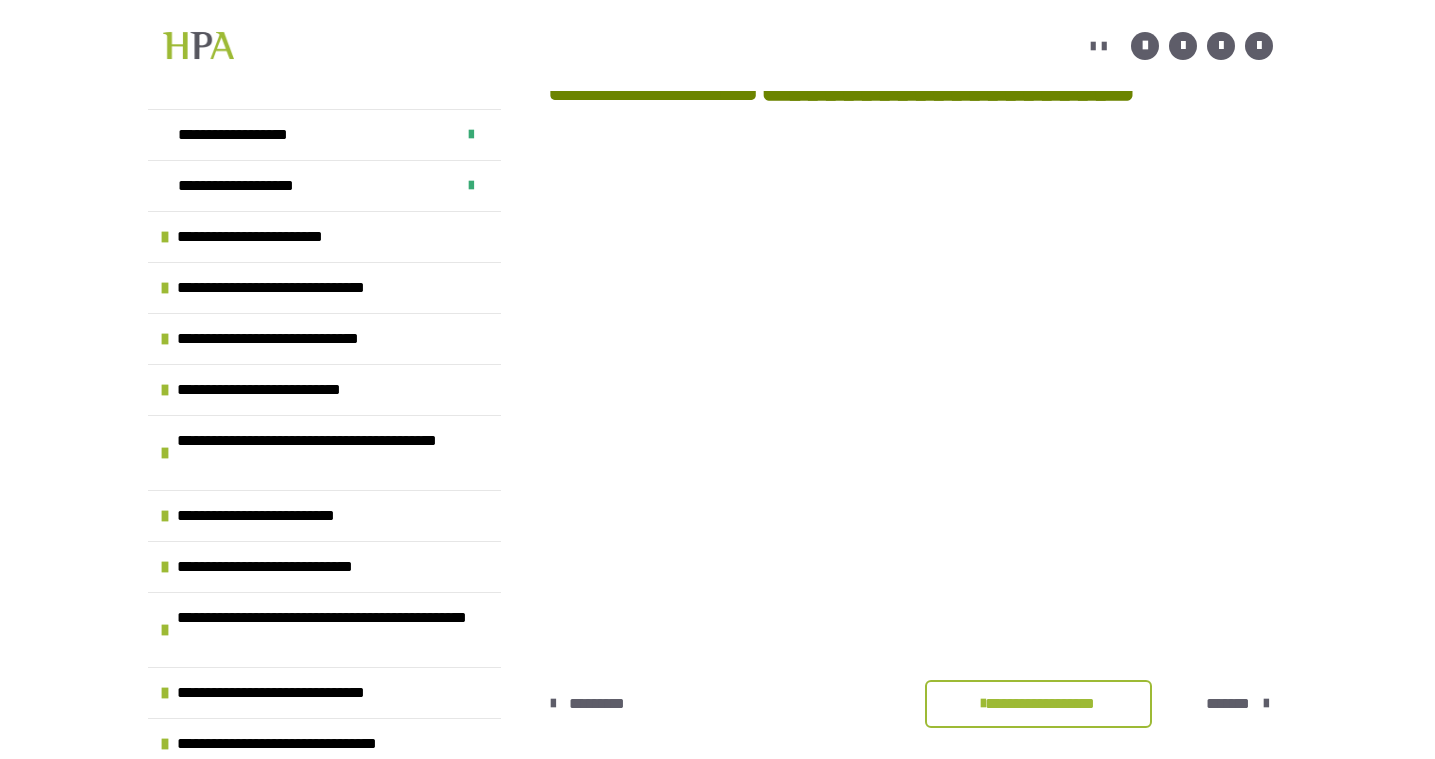 click on "*******" at bounding box center [1228, 704] 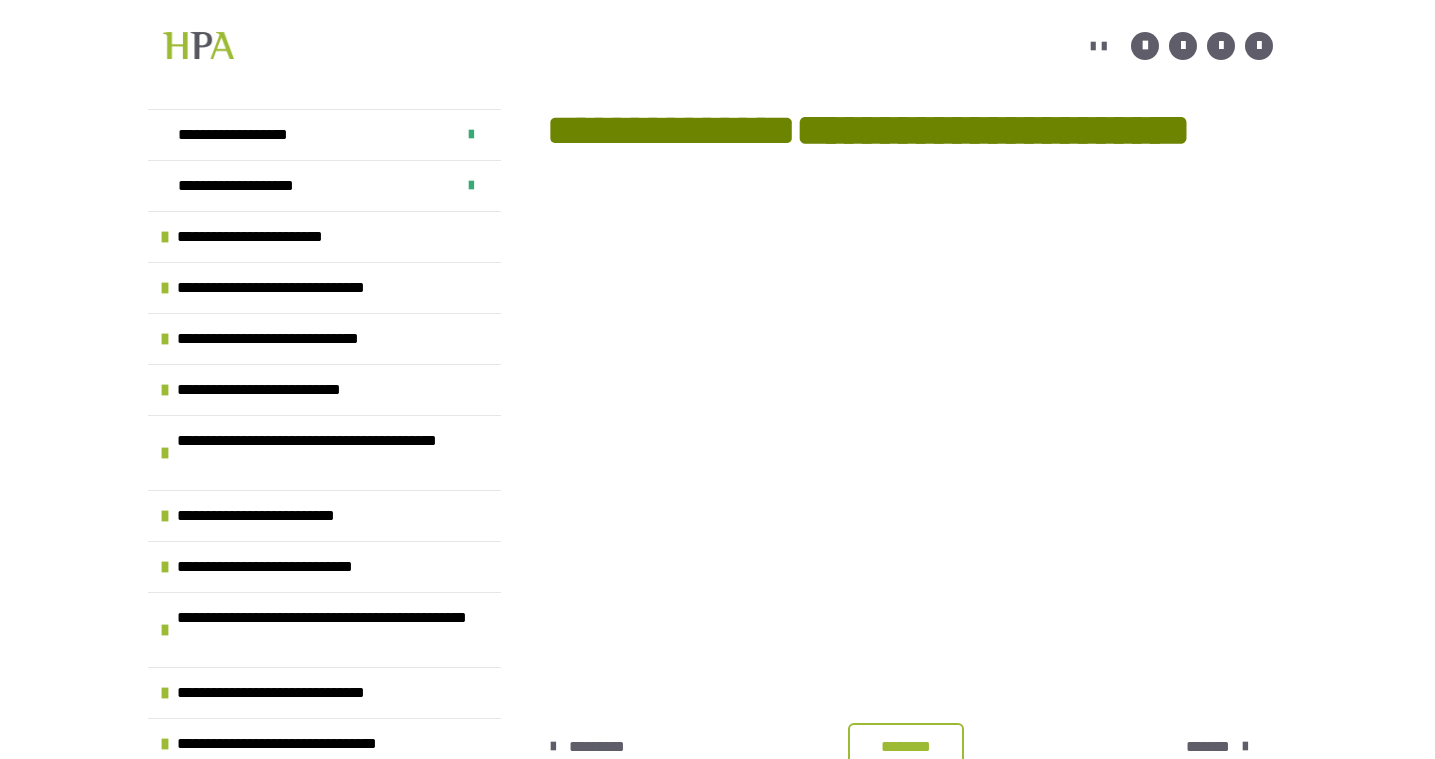 scroll, scrollTop: 405, scrollLeft: 0, axis: vertical 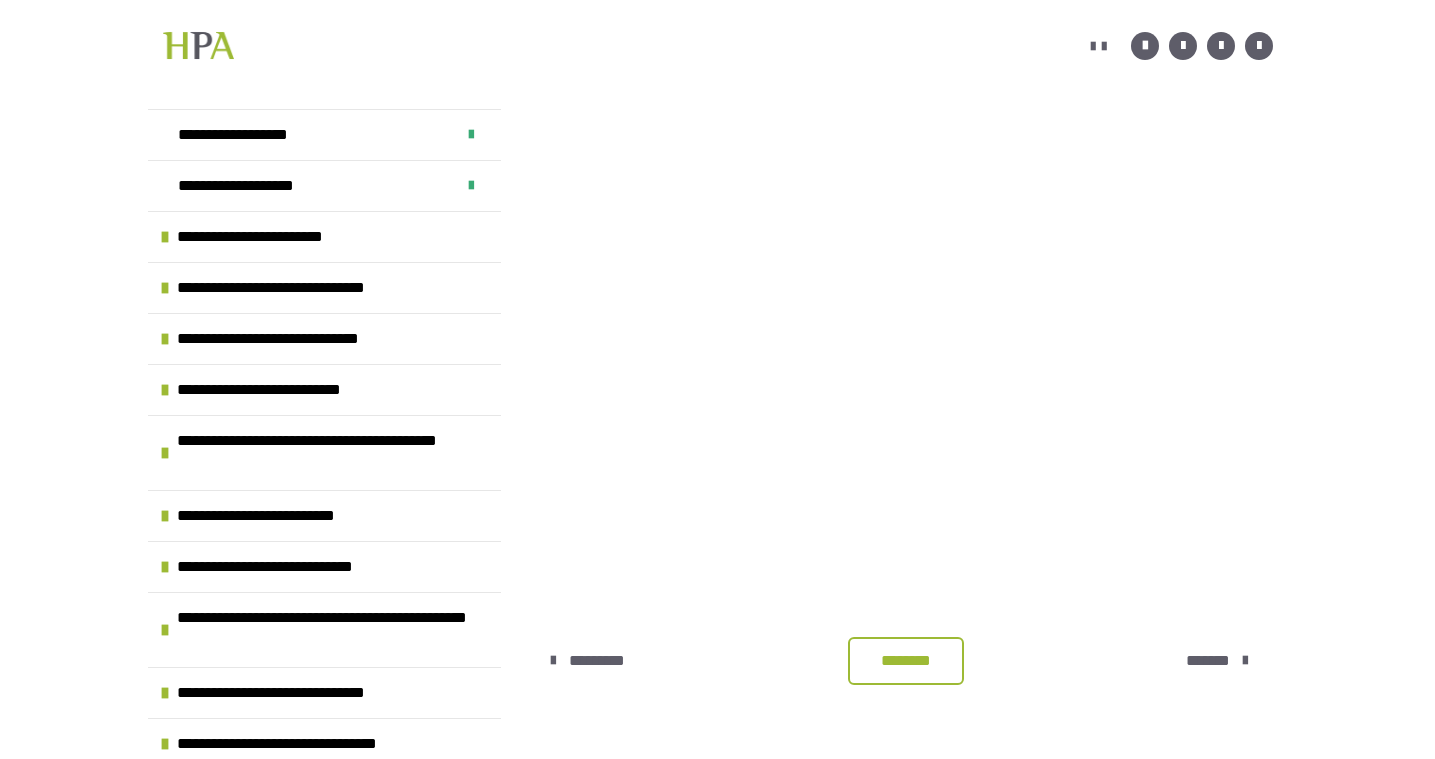 click on "********" at bounding box center (906, 661) 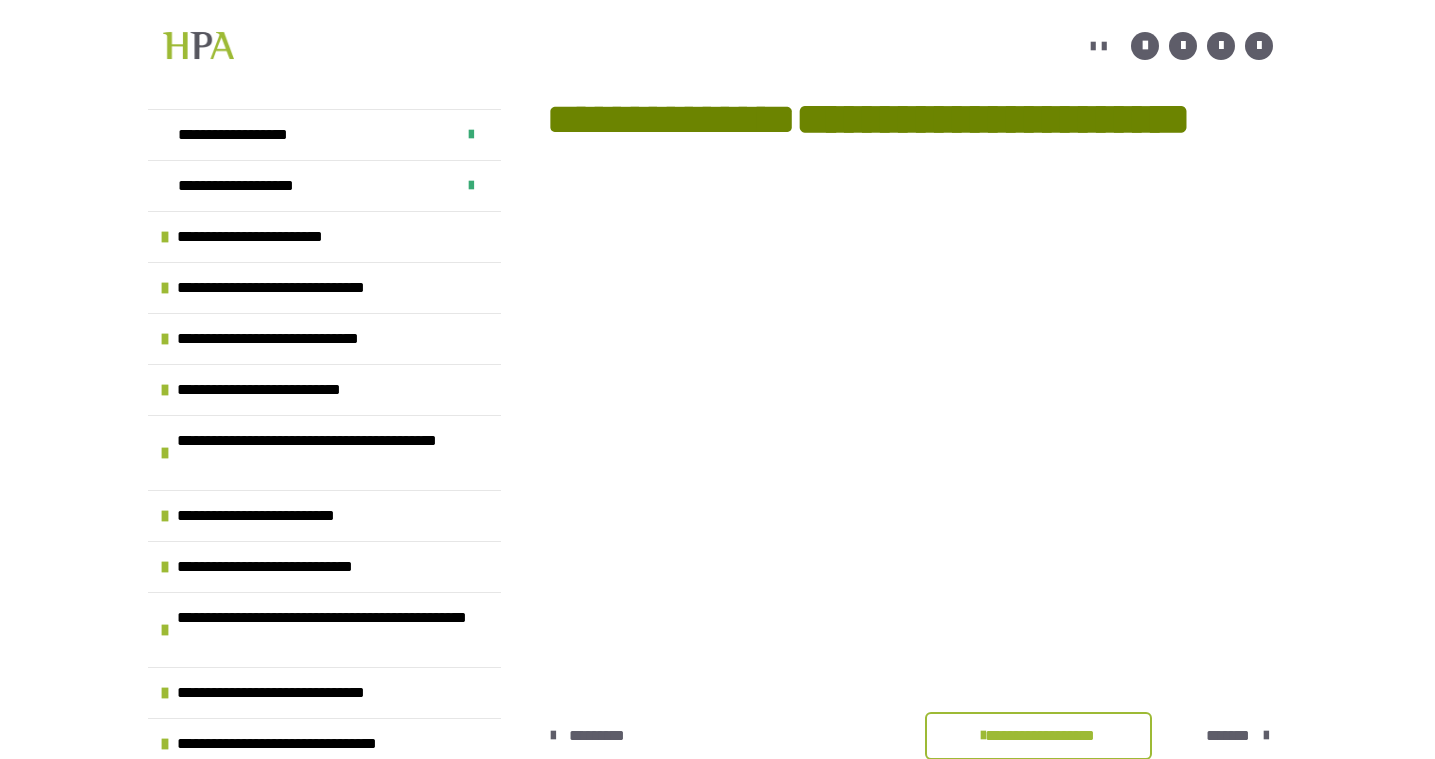 scroll, scrollTop: 430, scrollLeft: 0, axis: vertical 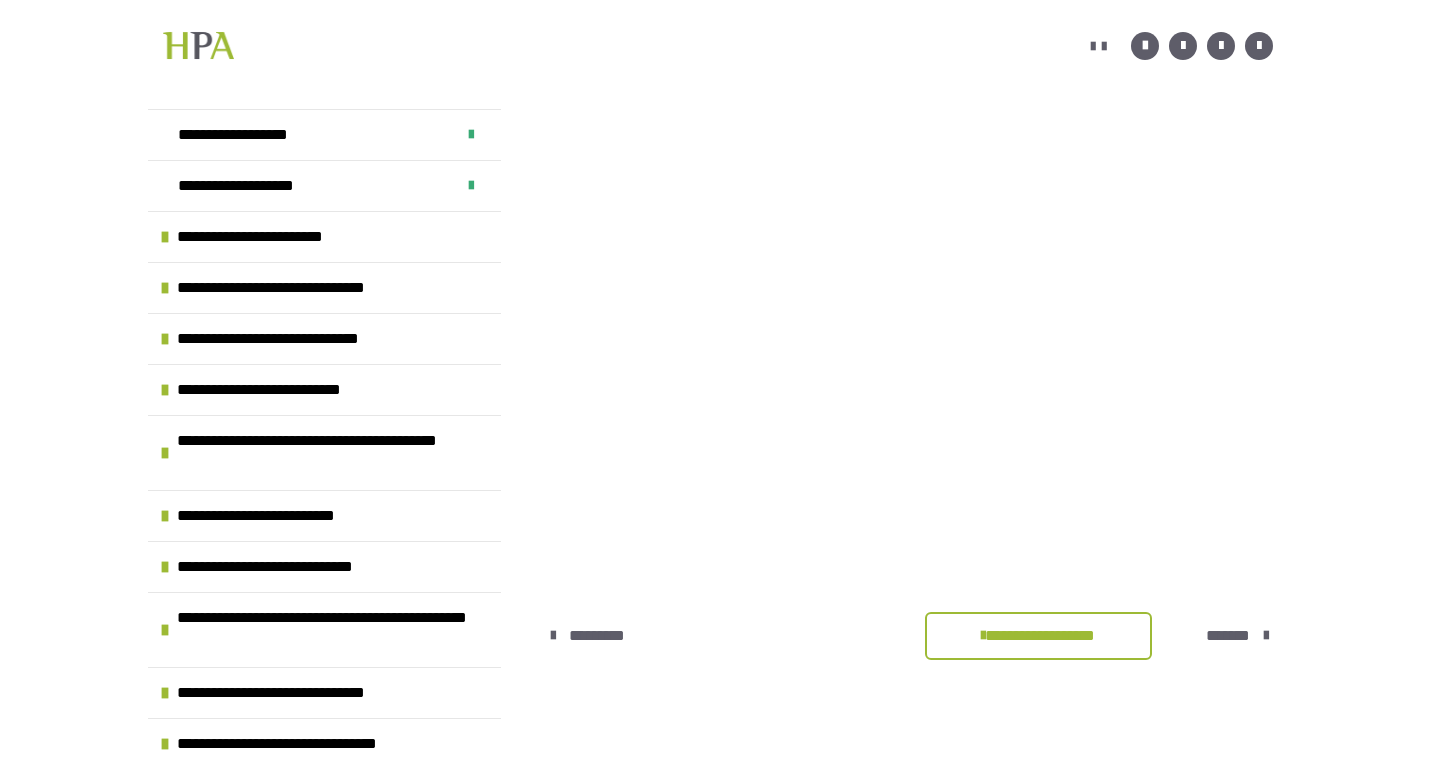click on "*******" at bounding box center (1228, 636) 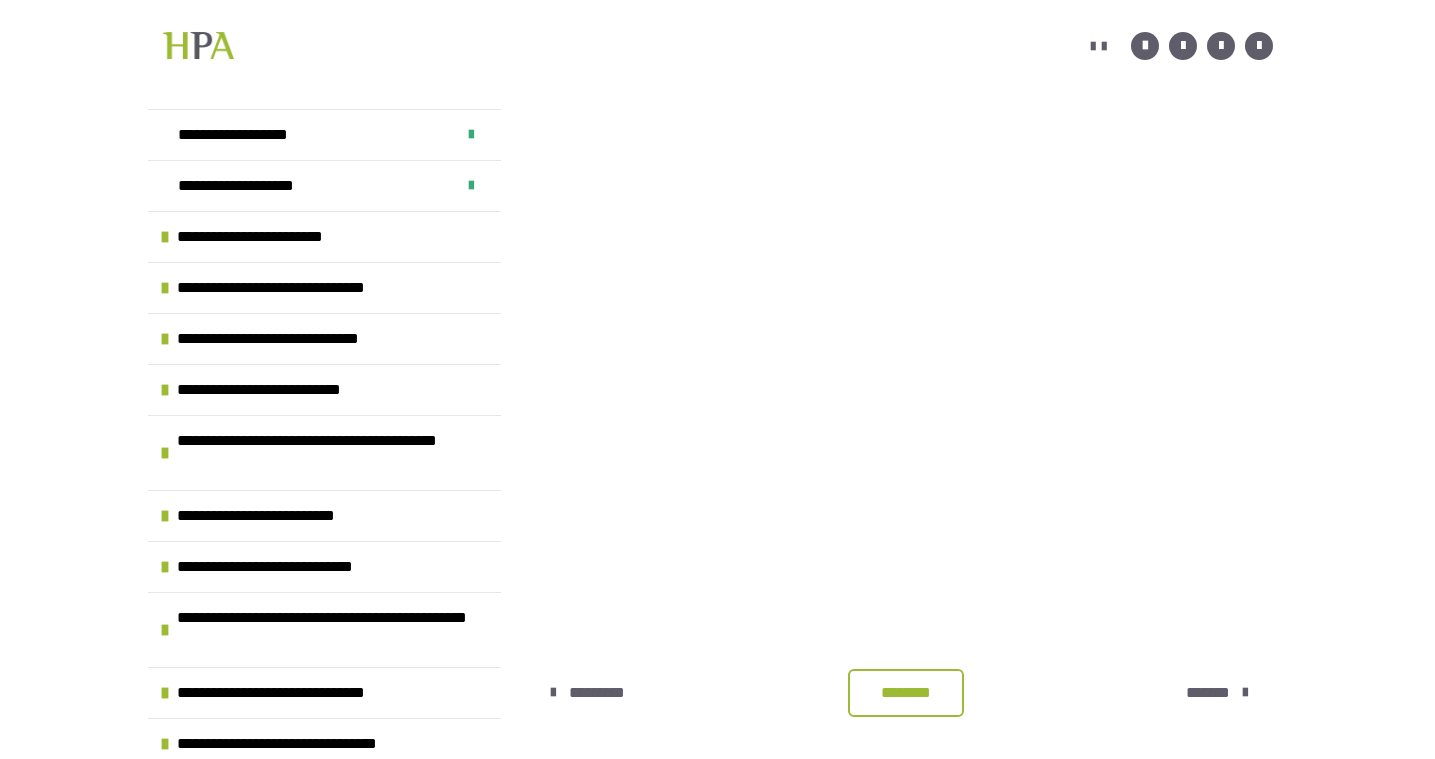 scroll, scrollTop: 373, scrollLeft: 0, axis: vertical 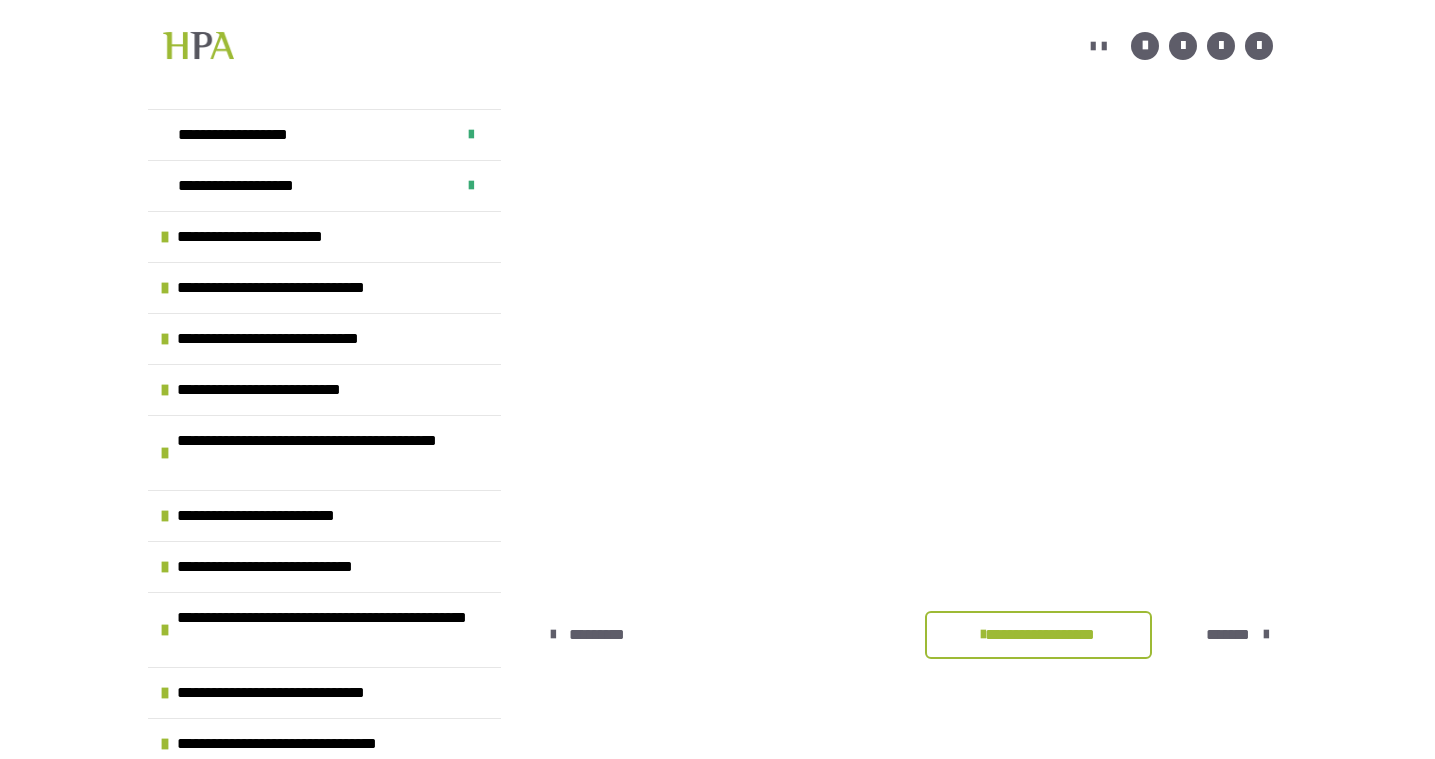 click on "*******" at bounding box center (1228, 635) 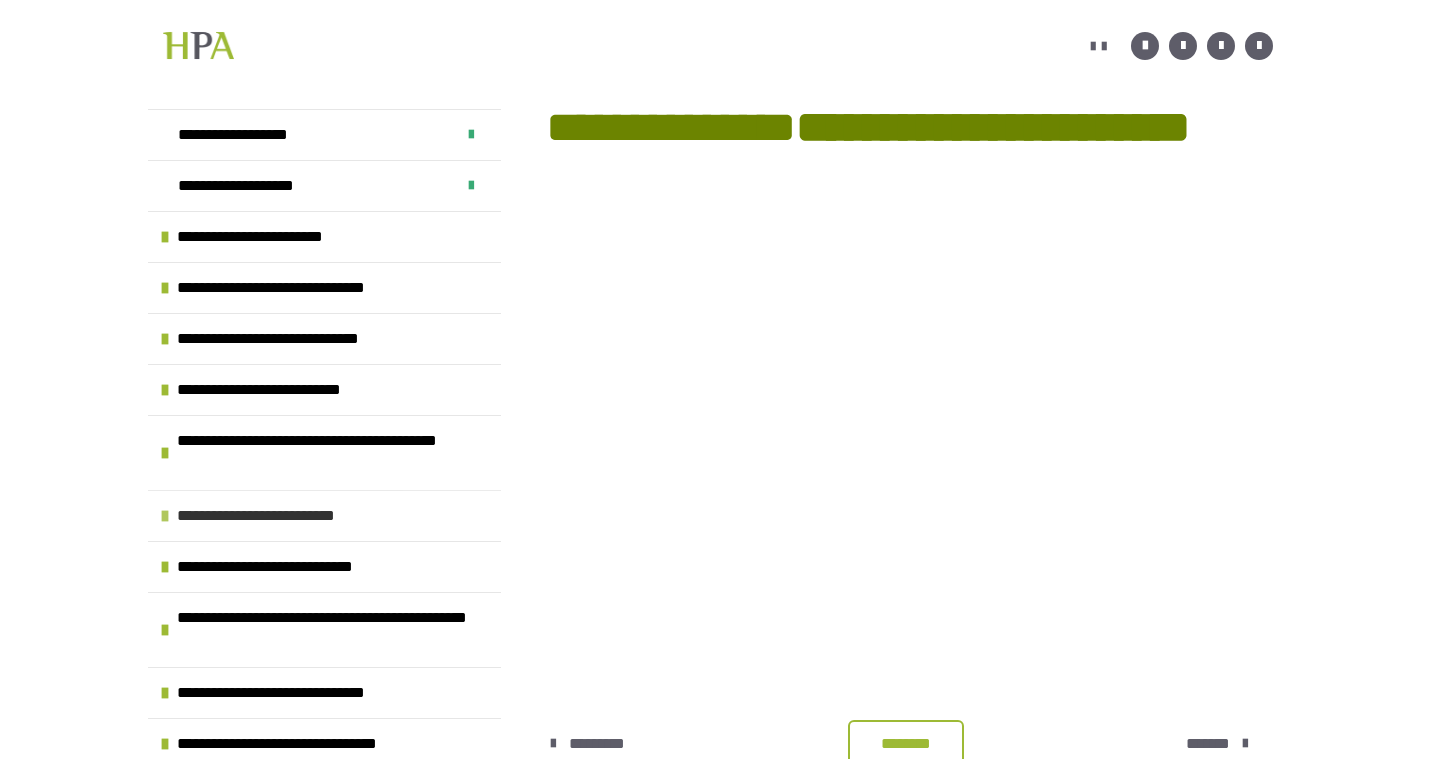 scroll, scrollTop: 596, scrollLeft: 0, axis: vertical 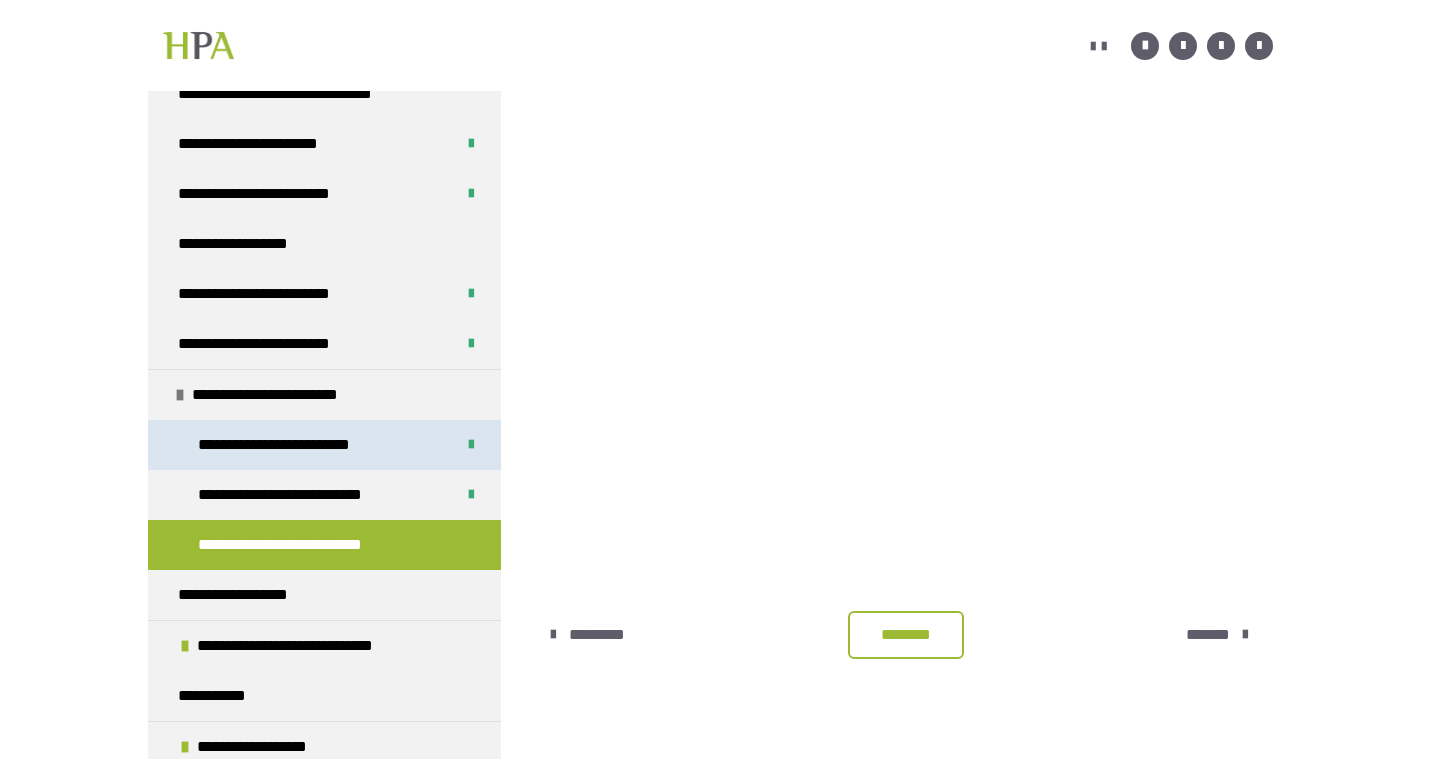 click on "**********" at bounding box center (288, 445) 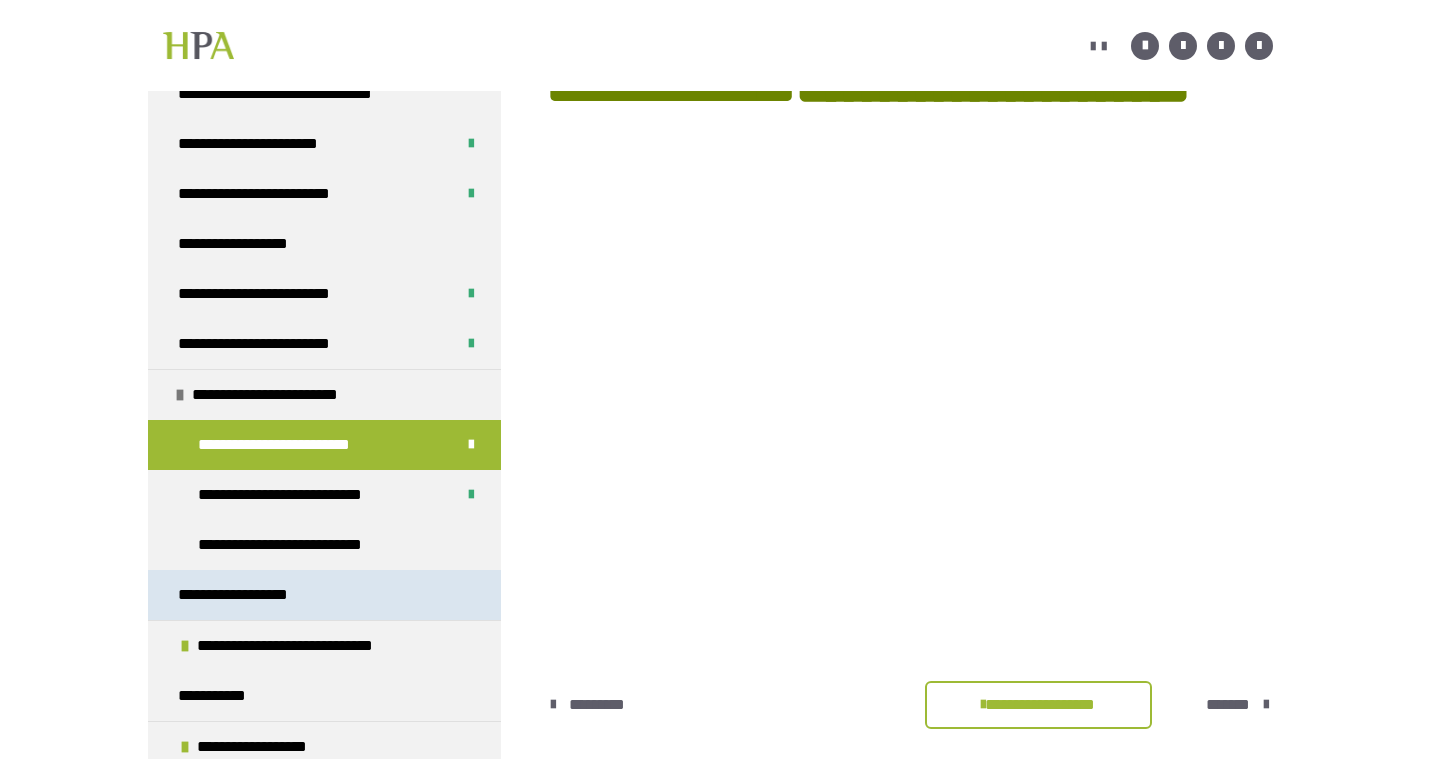 click on "**********" at bounding box center [248, 595] 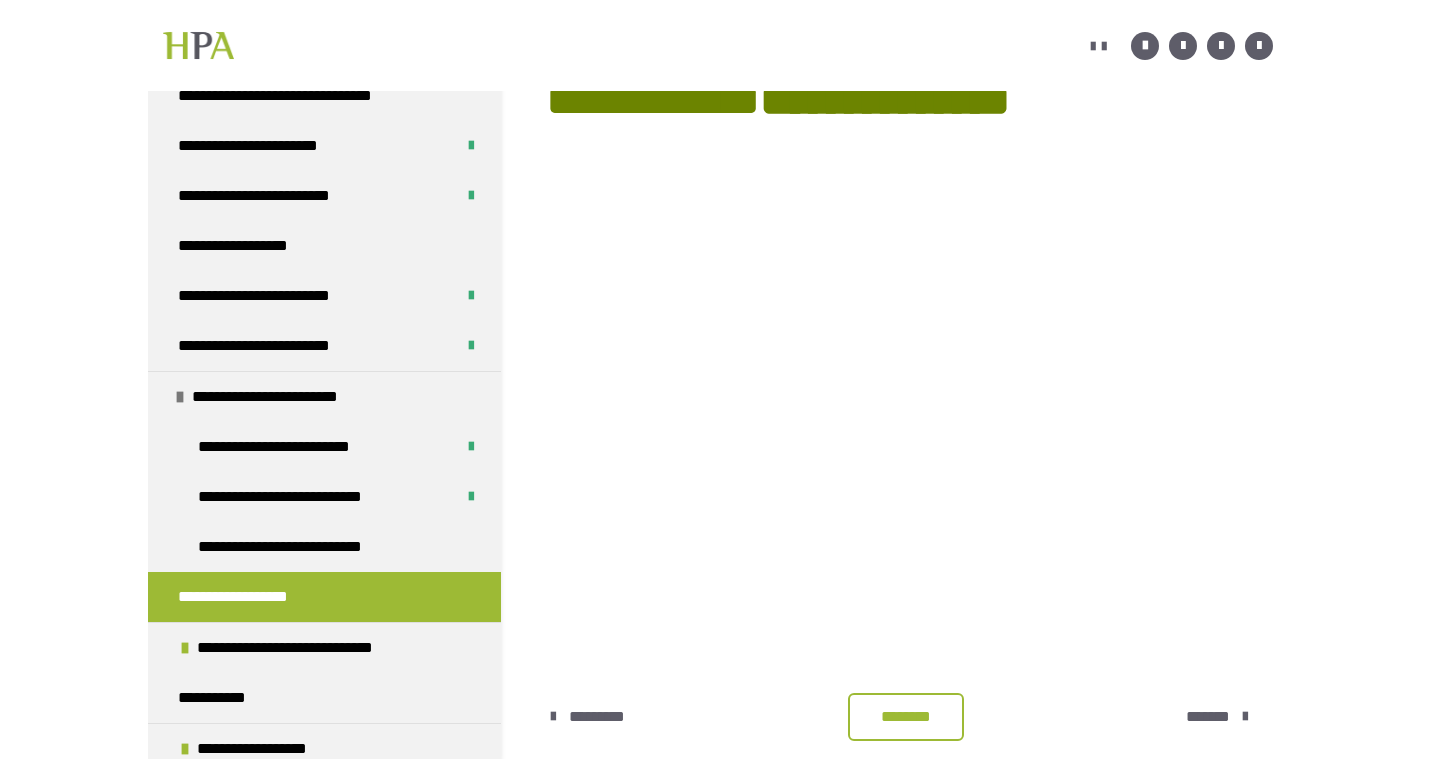 scroll, scrollTop: 324, scrollLeft: 0, axis: vertical 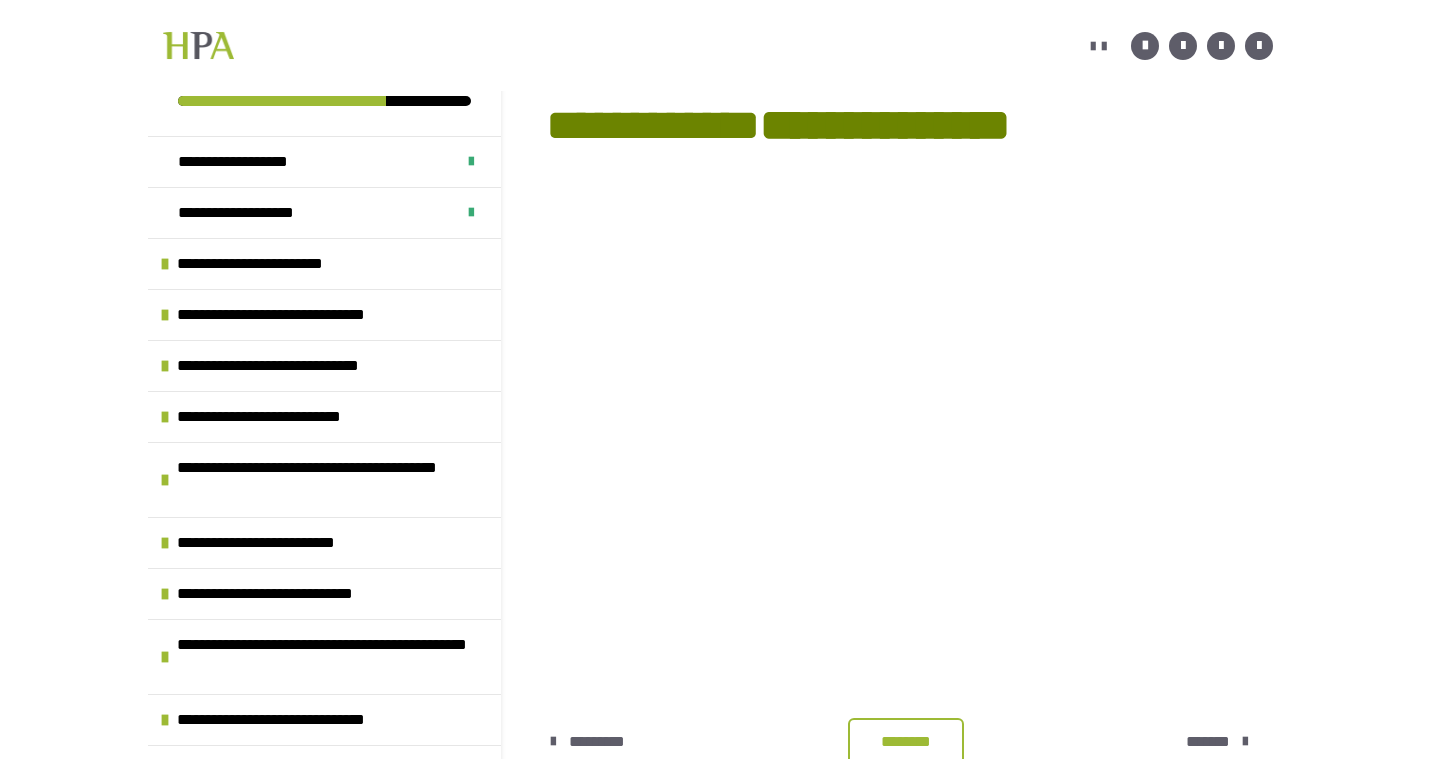 click on "********" at bounding box center (906, 742) 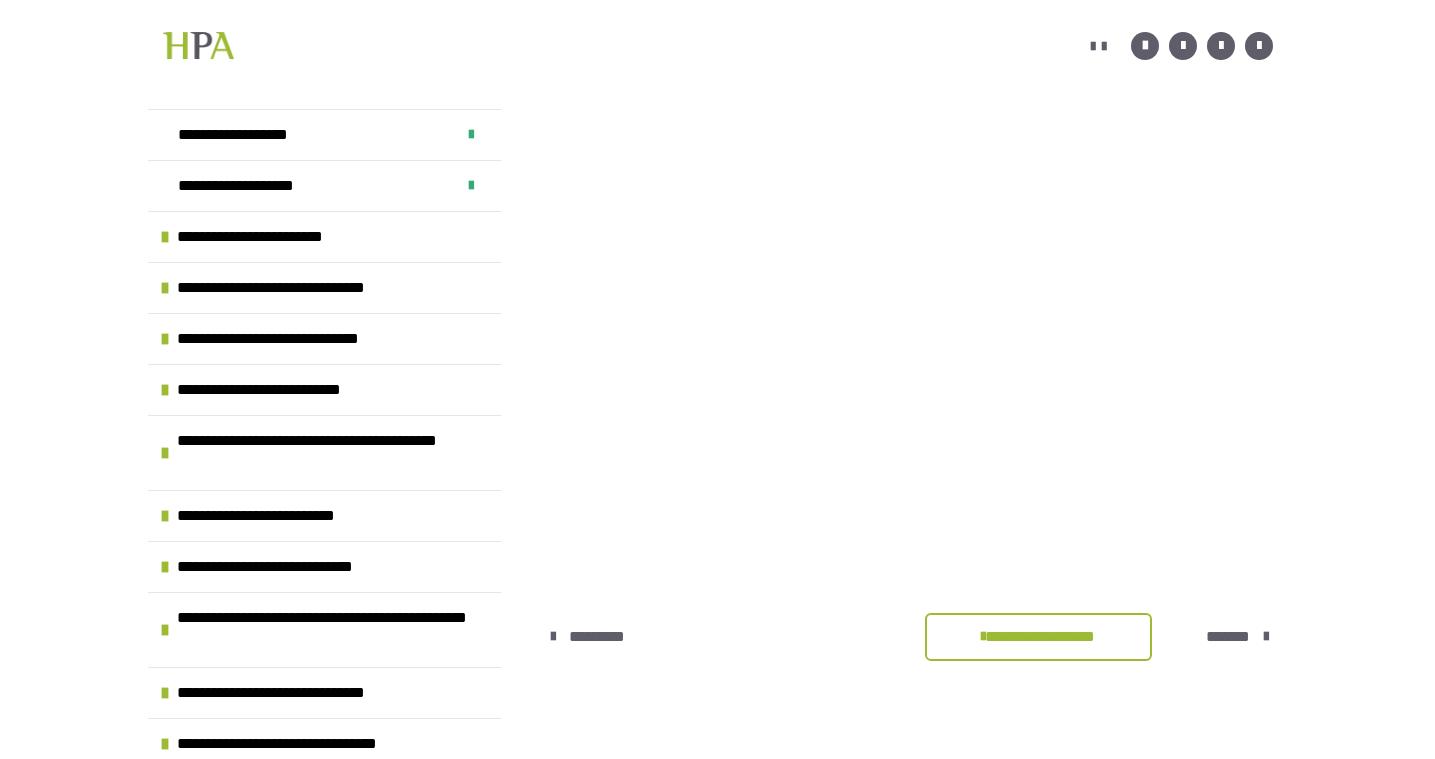 scroll, scrollTop: 431, scrollLeft: 0, axis: vertical 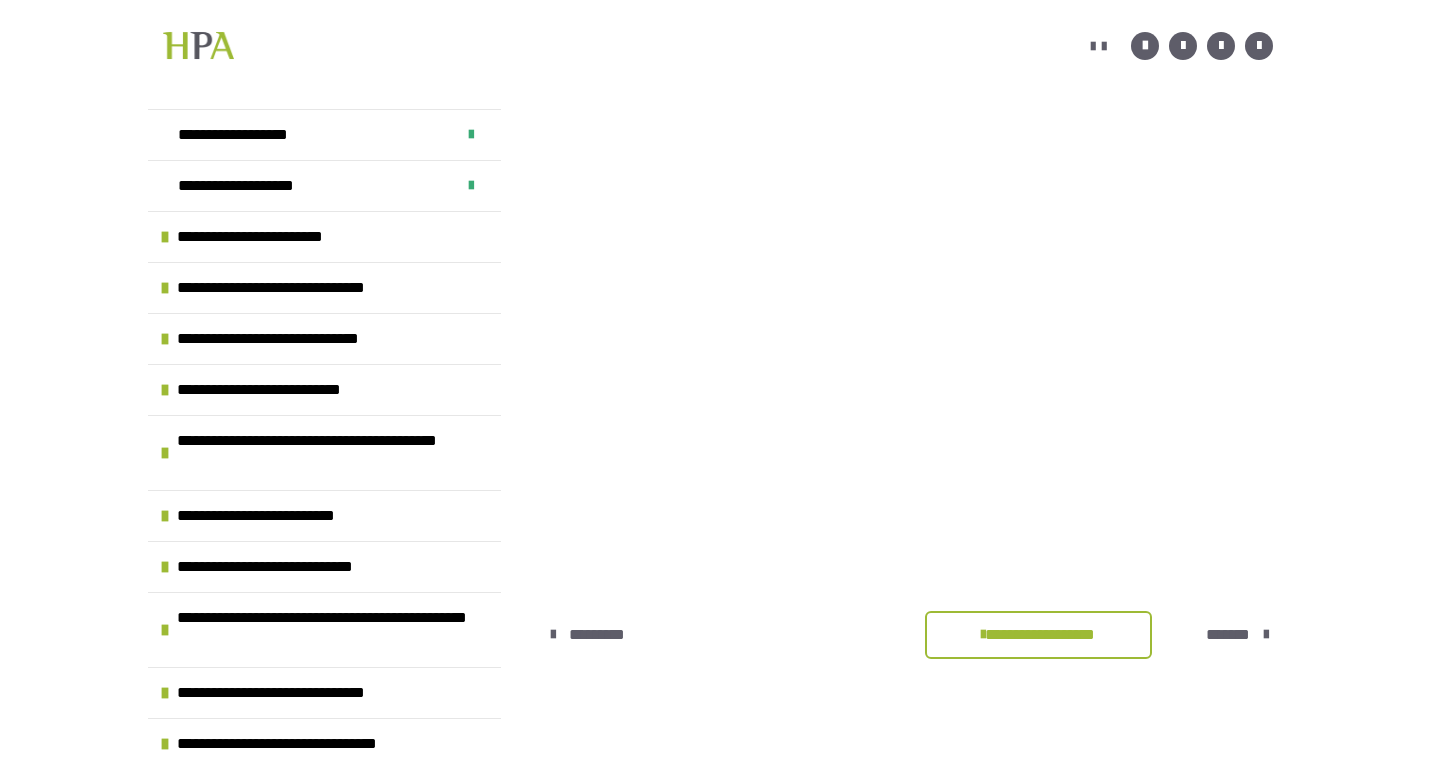 click on "*******" at bounding box center [1228, 635] 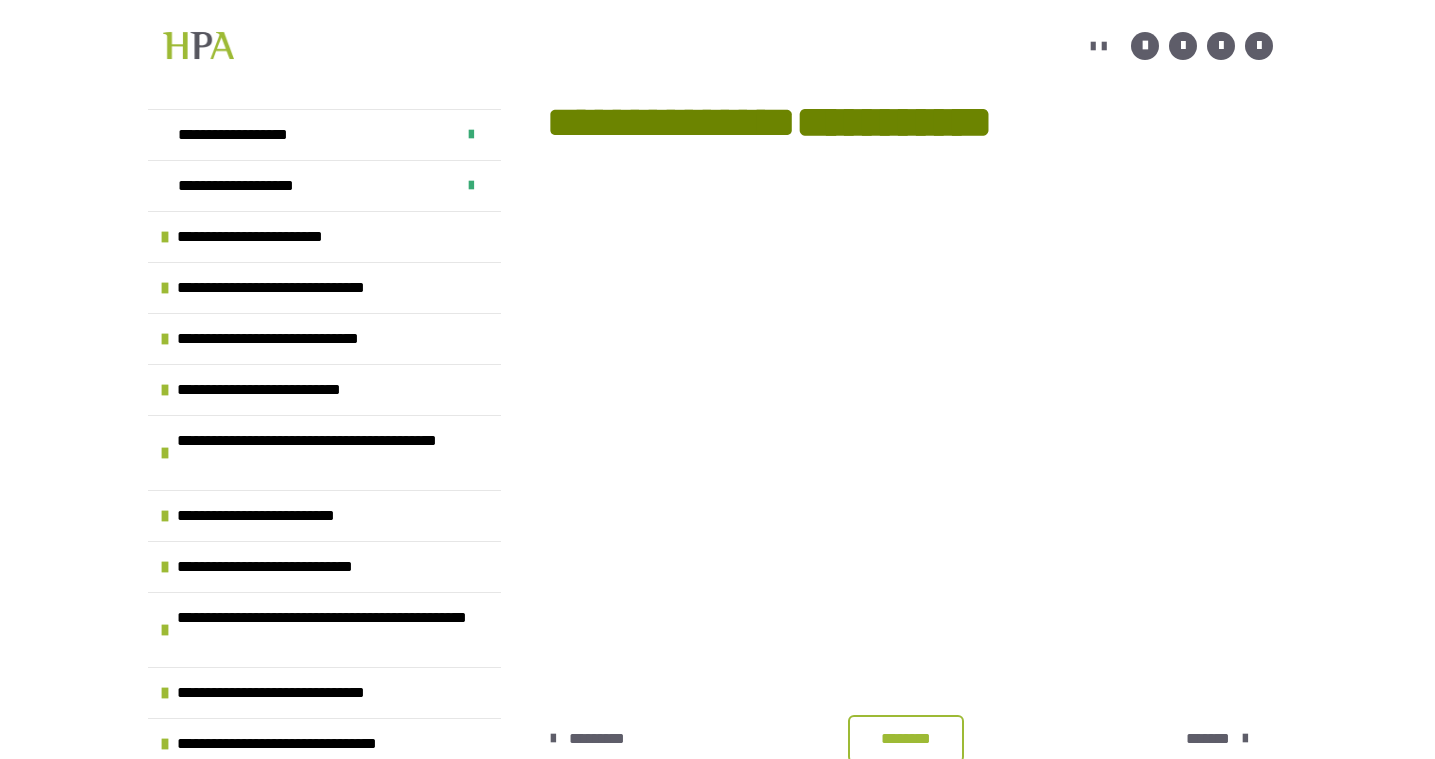 scroll, scrollTop: 361, scrollLeft: 0, axis: vertical 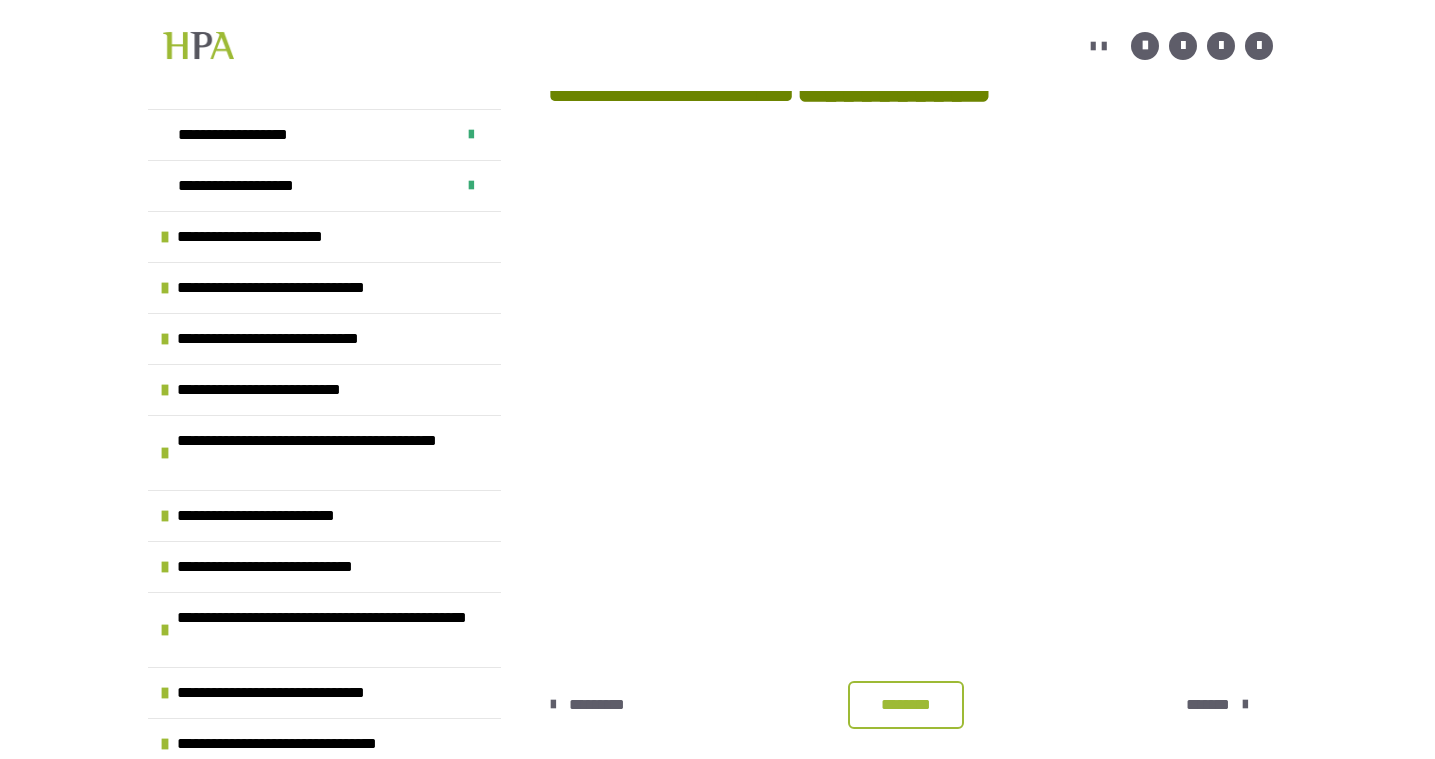 click on "********" at bounding box center [906, 705] 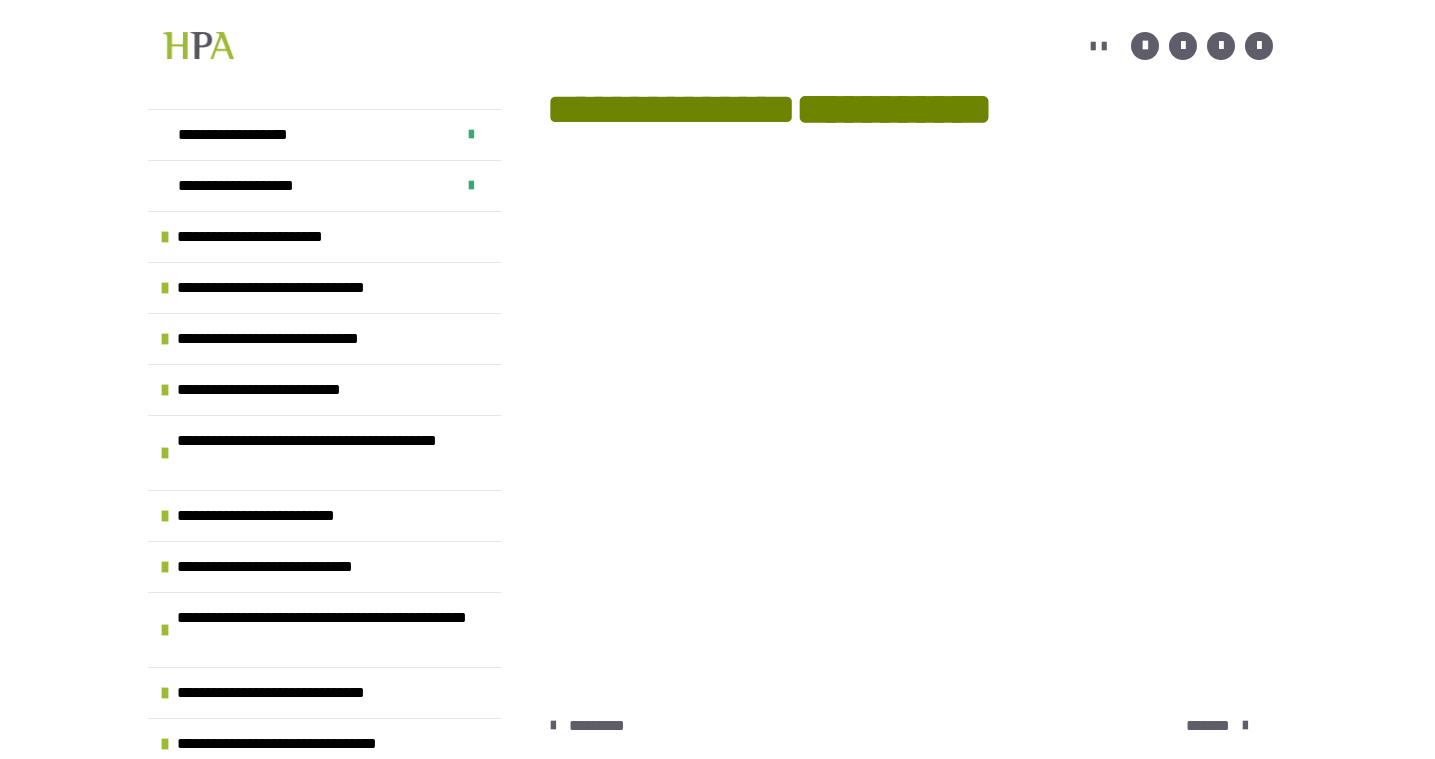 scroll, scrollTop: 369, scrollLeft: 0, axis: vertical 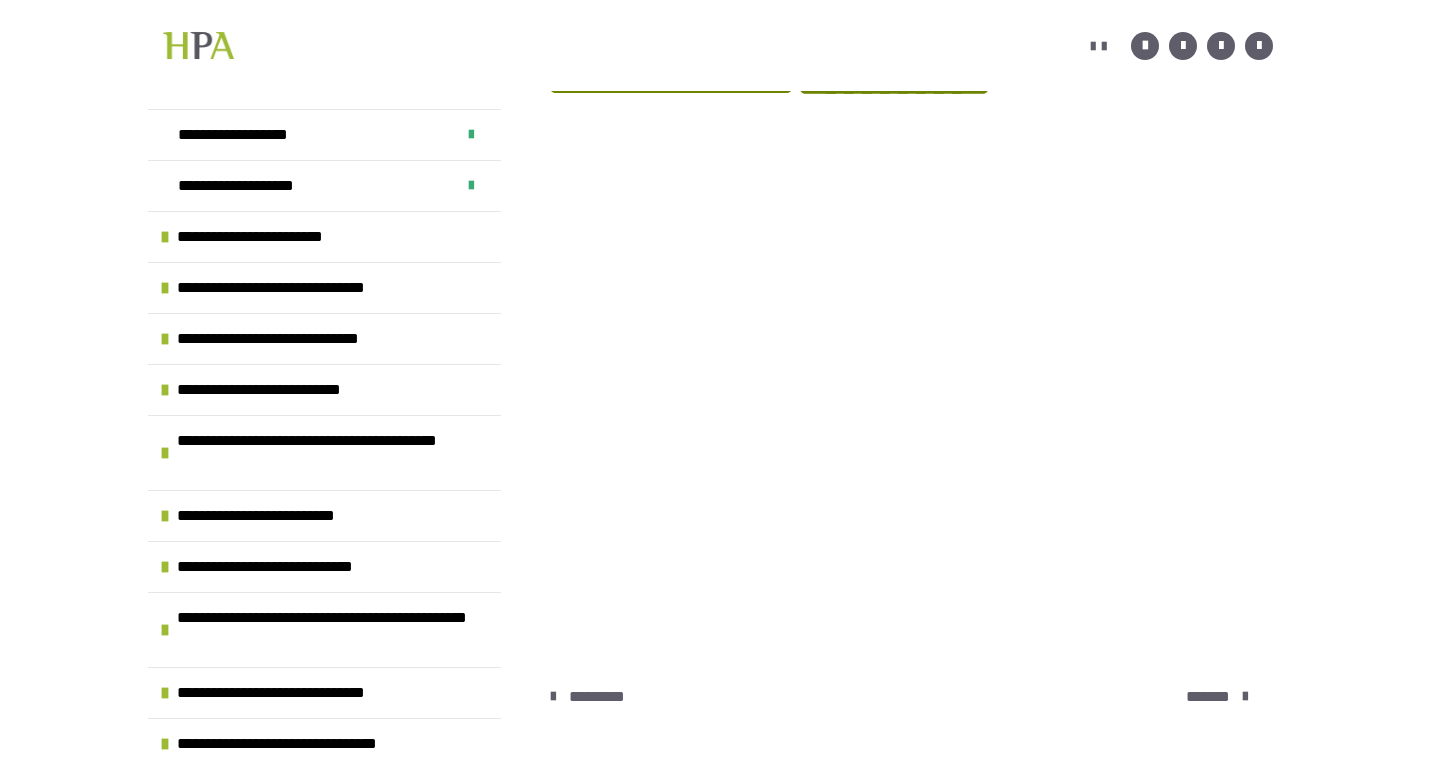 click on "*******" at bounding box center [1208, 697] 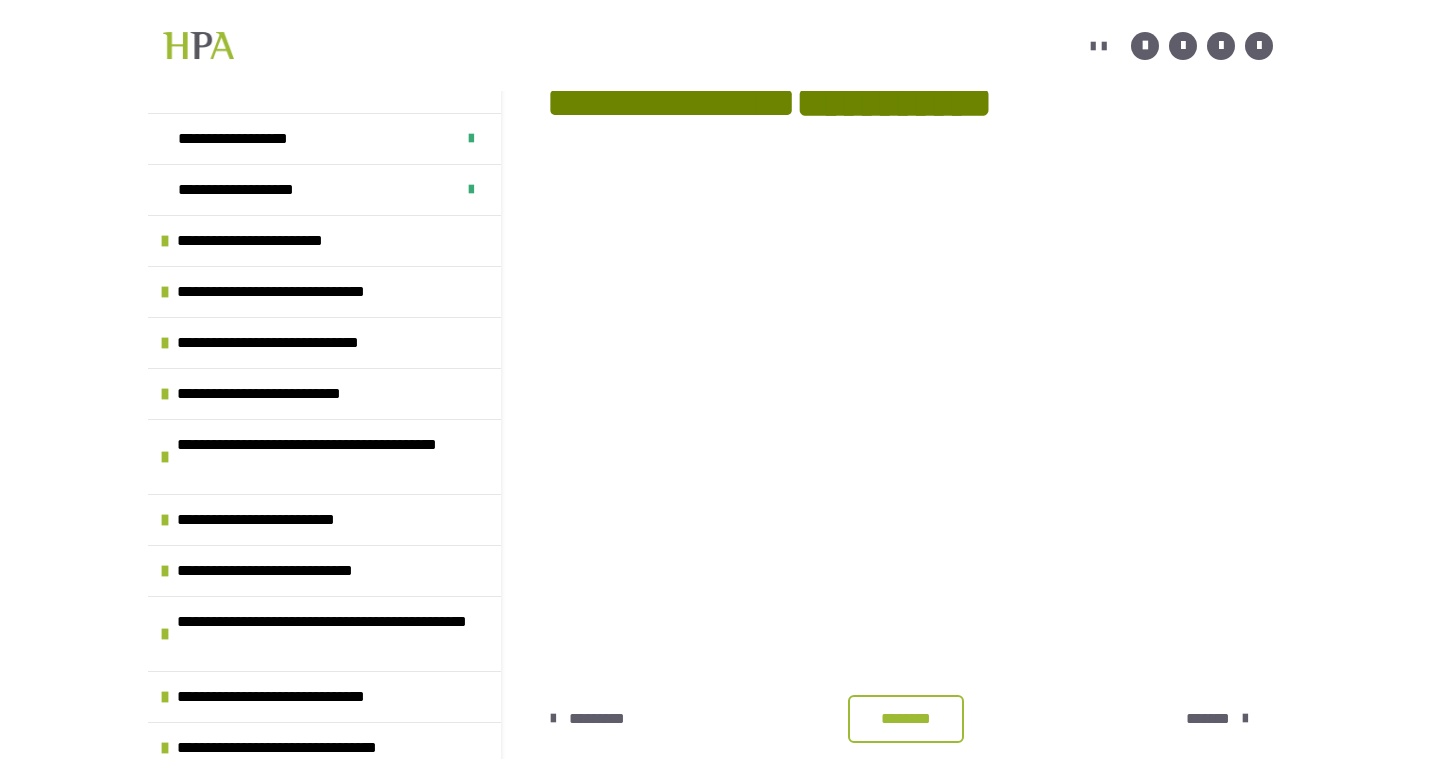 scroll, scrollTop: 344, scrollLeft: 0, axis: vertical 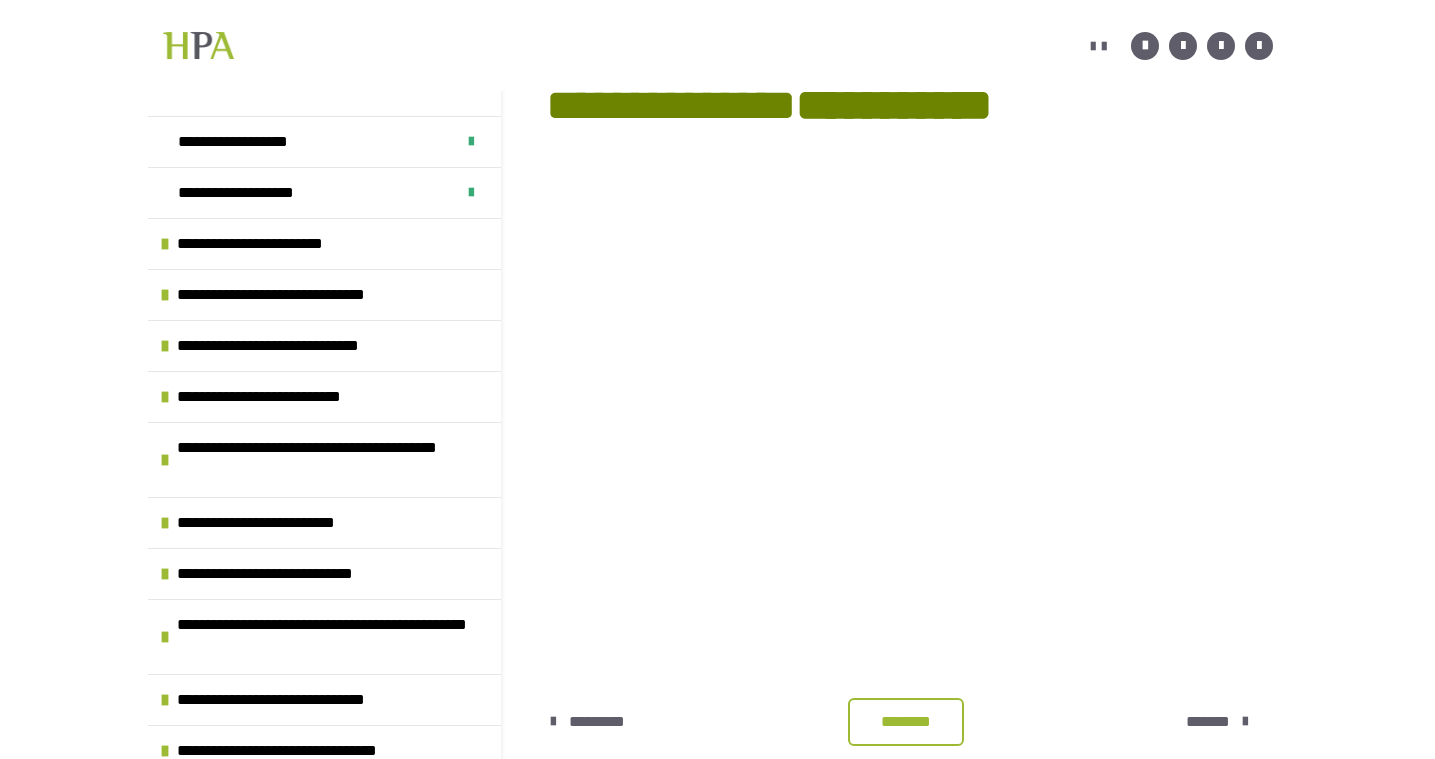 click on "********" at bounding box center (906, 722) 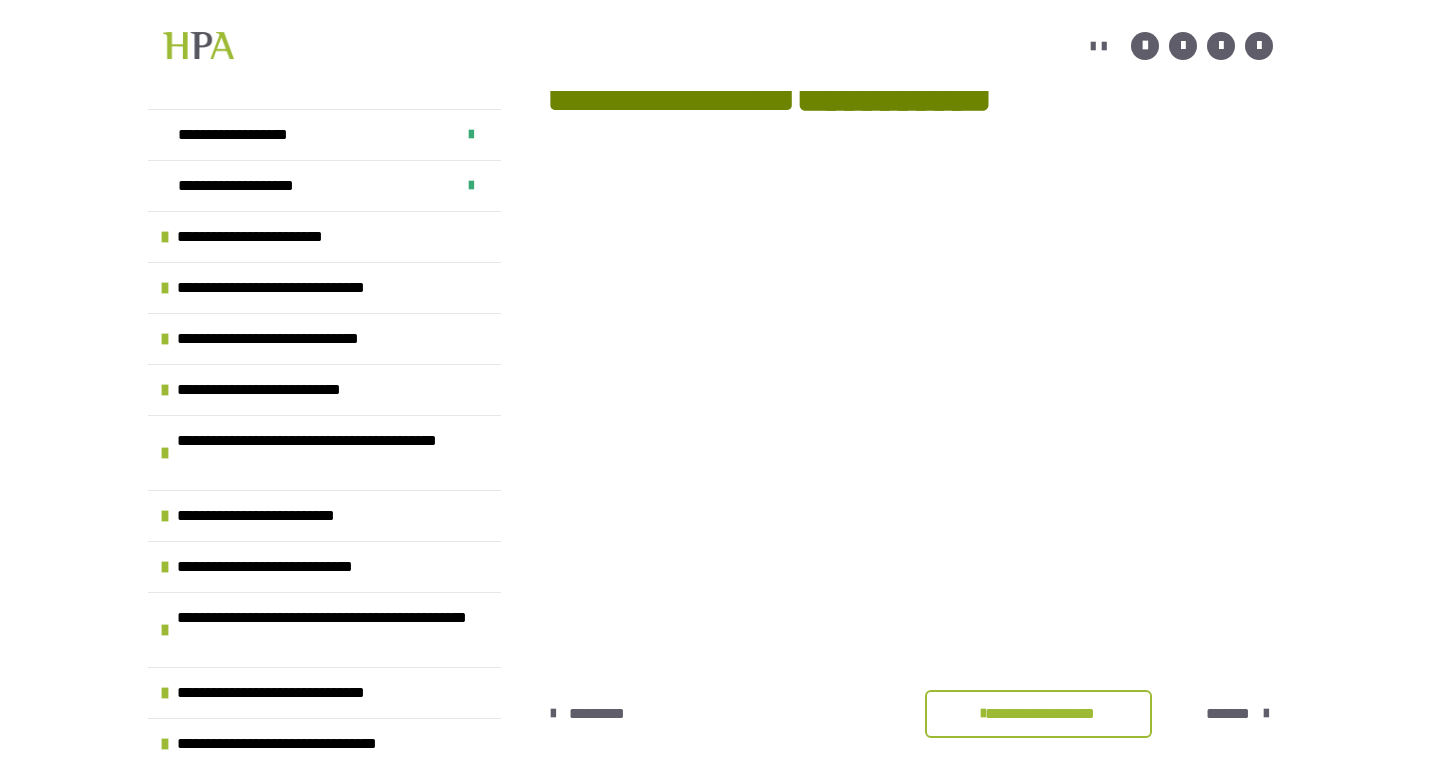 scroll, scrollTop: 378, scrollLeft: 0, axis: vertical 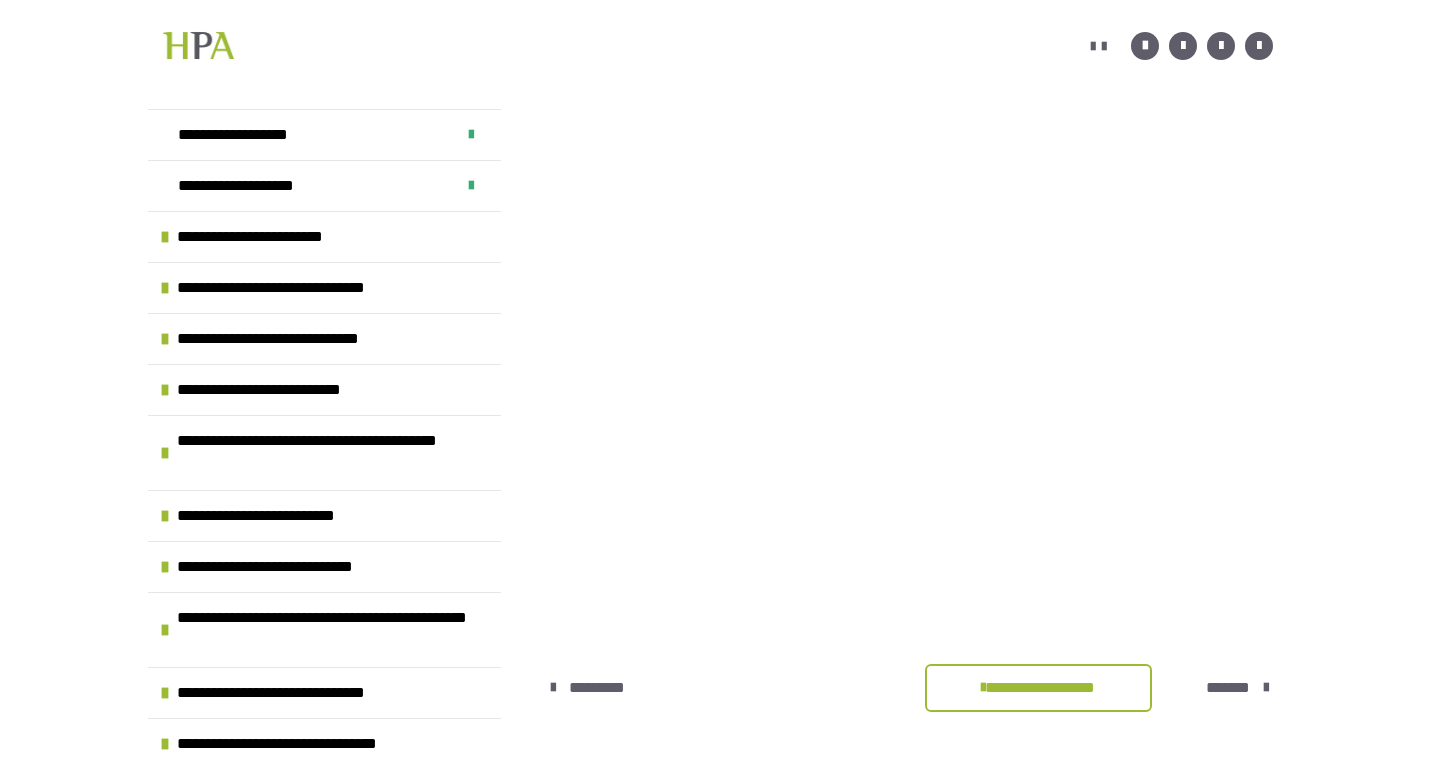click on "*******" at bounding box center [1228, 688] 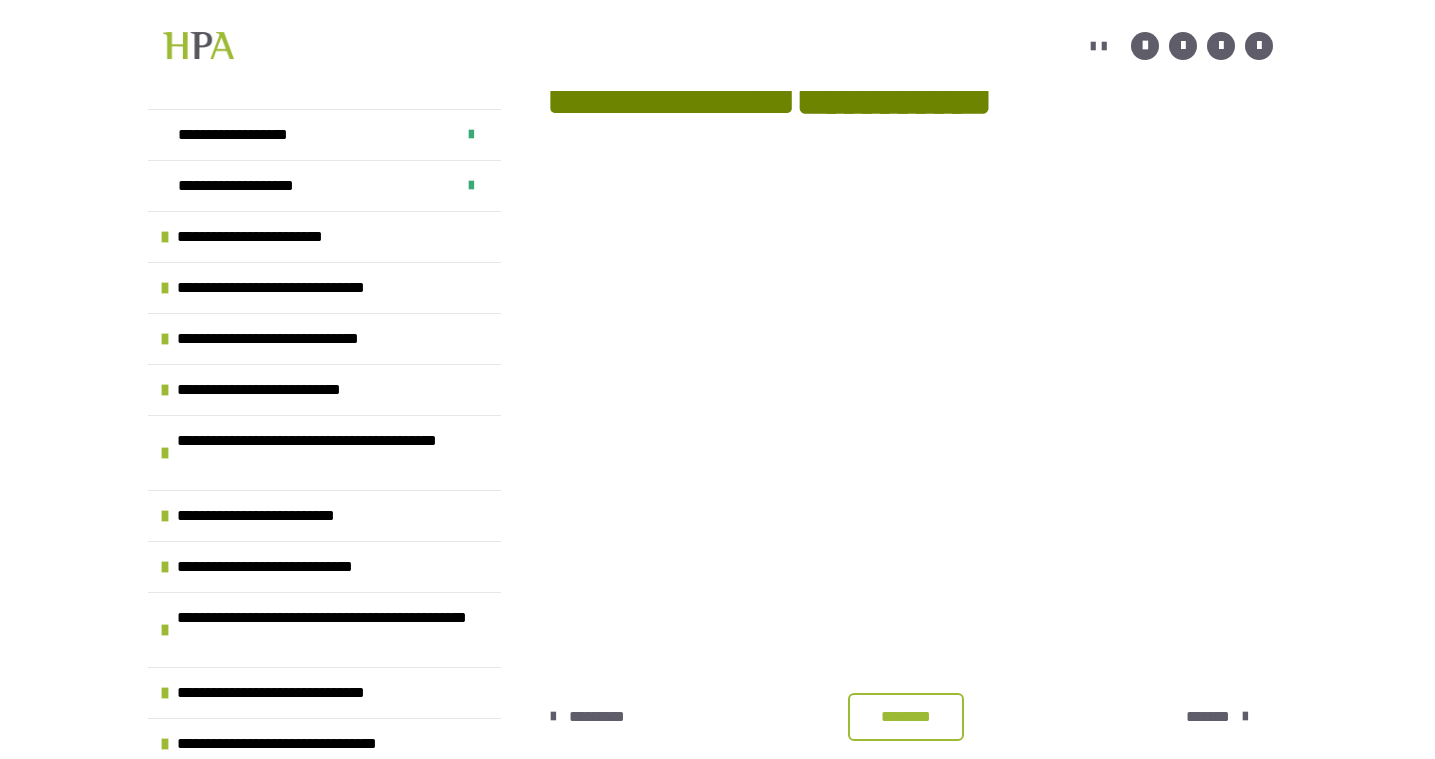 scroll, scrollTop: 360, scrollLeft: 0, axis: vertical 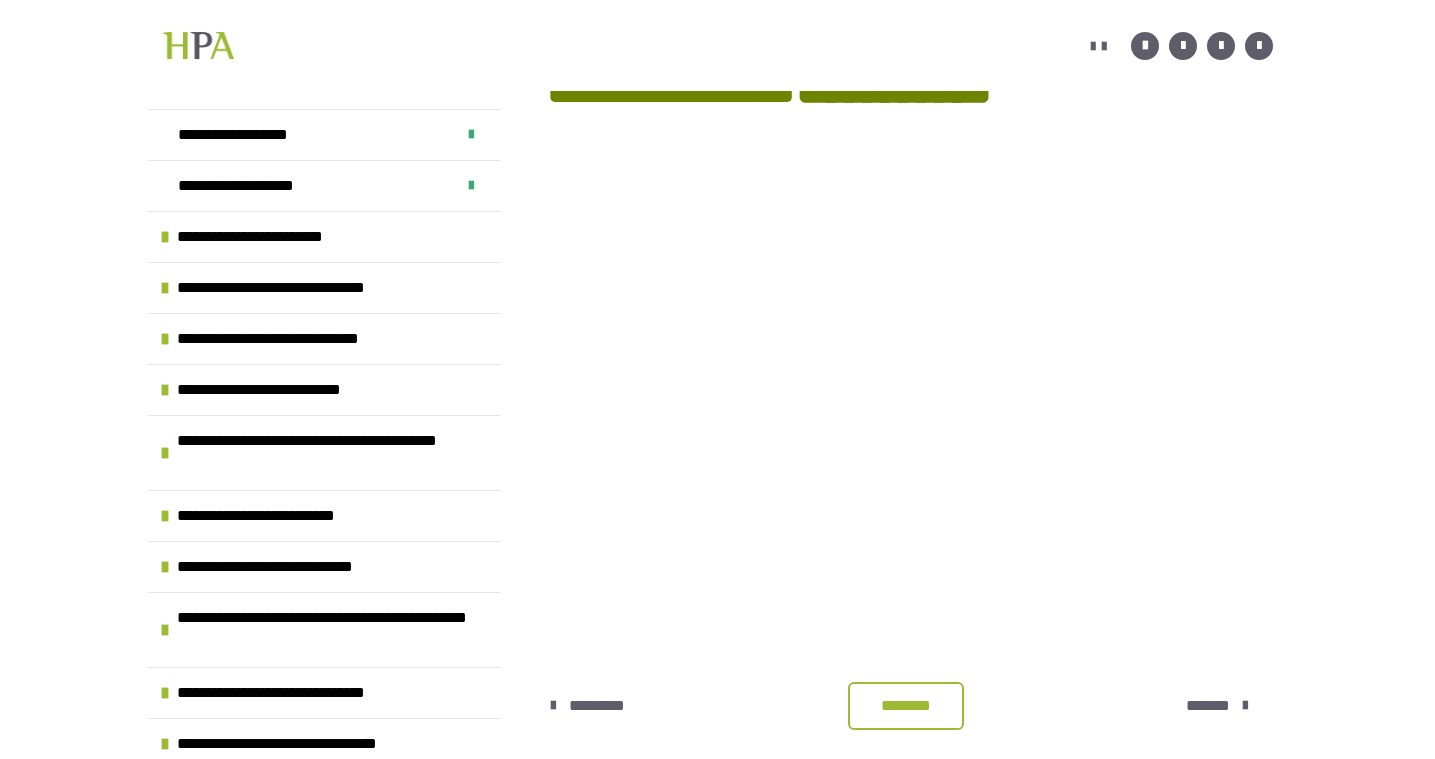 click on "********" at bounding box center (906, 706) 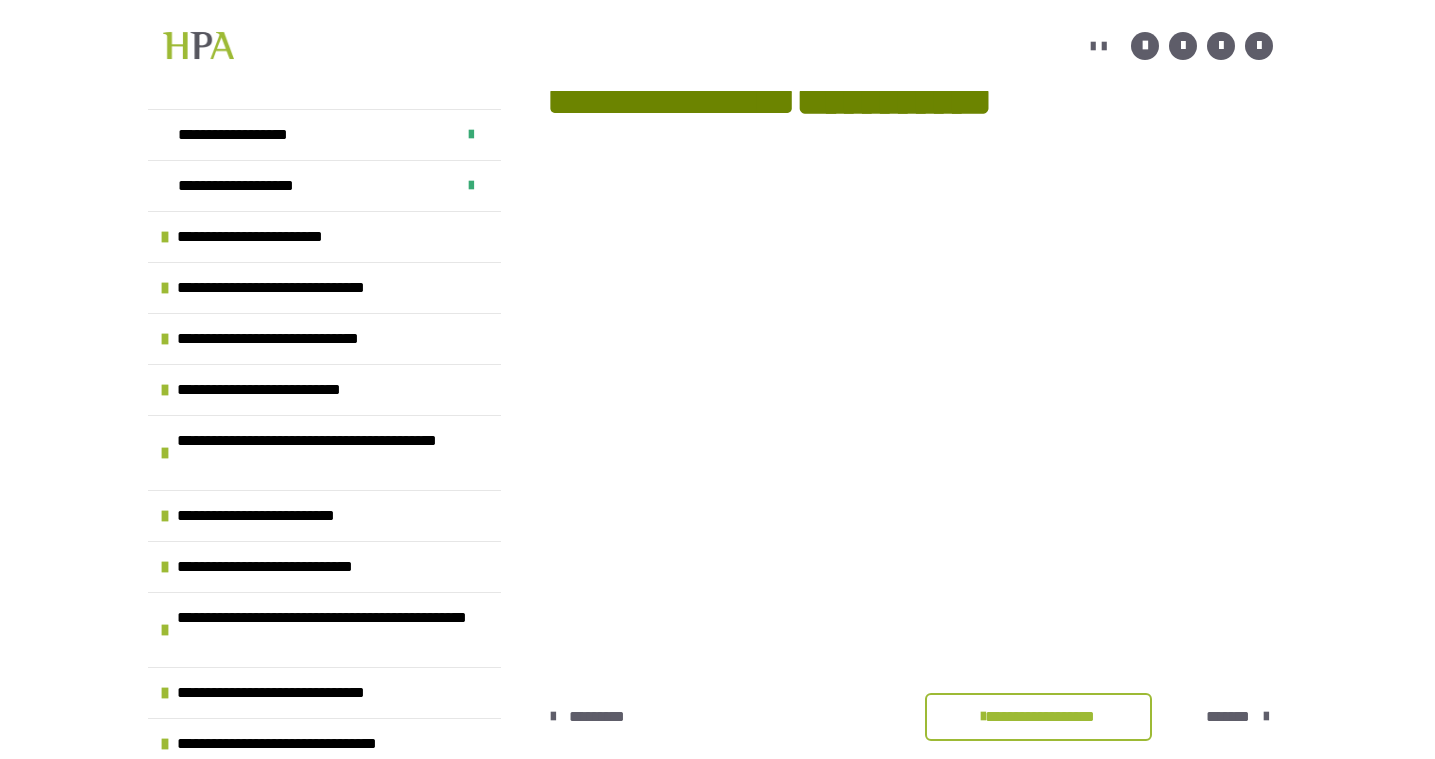 scroll, scrollTop: 367, scrollLeft: 0, axis: vertical 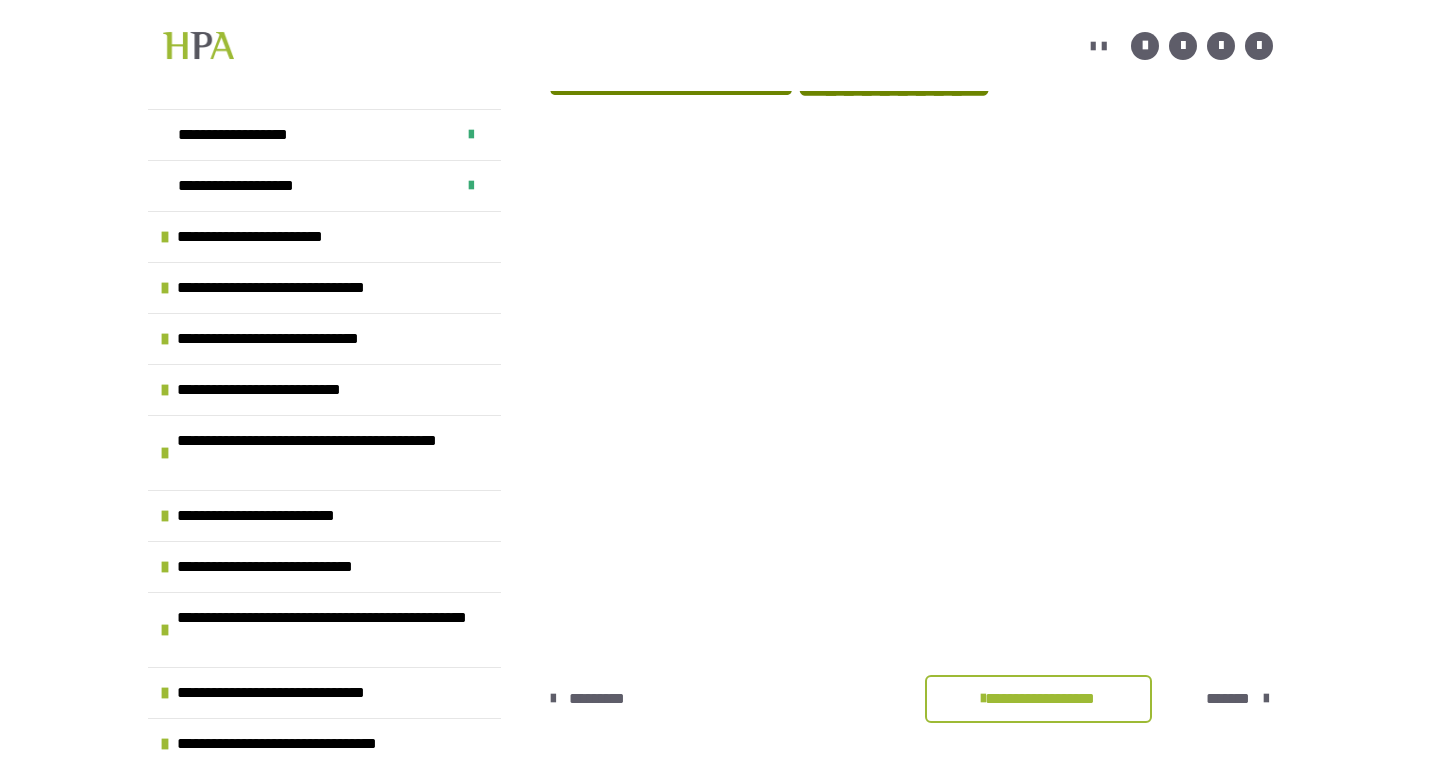 click on "*******" at bounding box center (1228, 699) 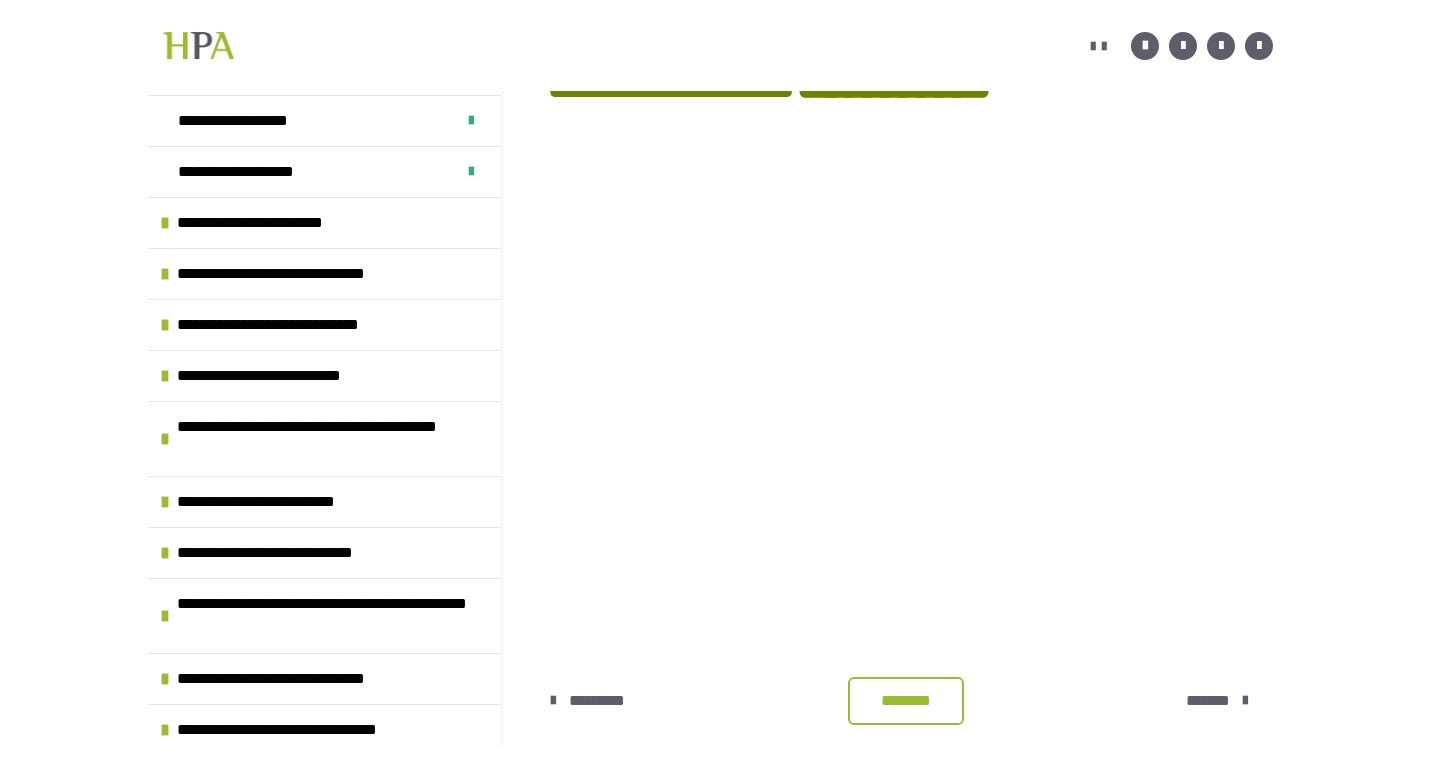 scroll, scrollTop: 297, scrollLeft: 0, axis: vertical 